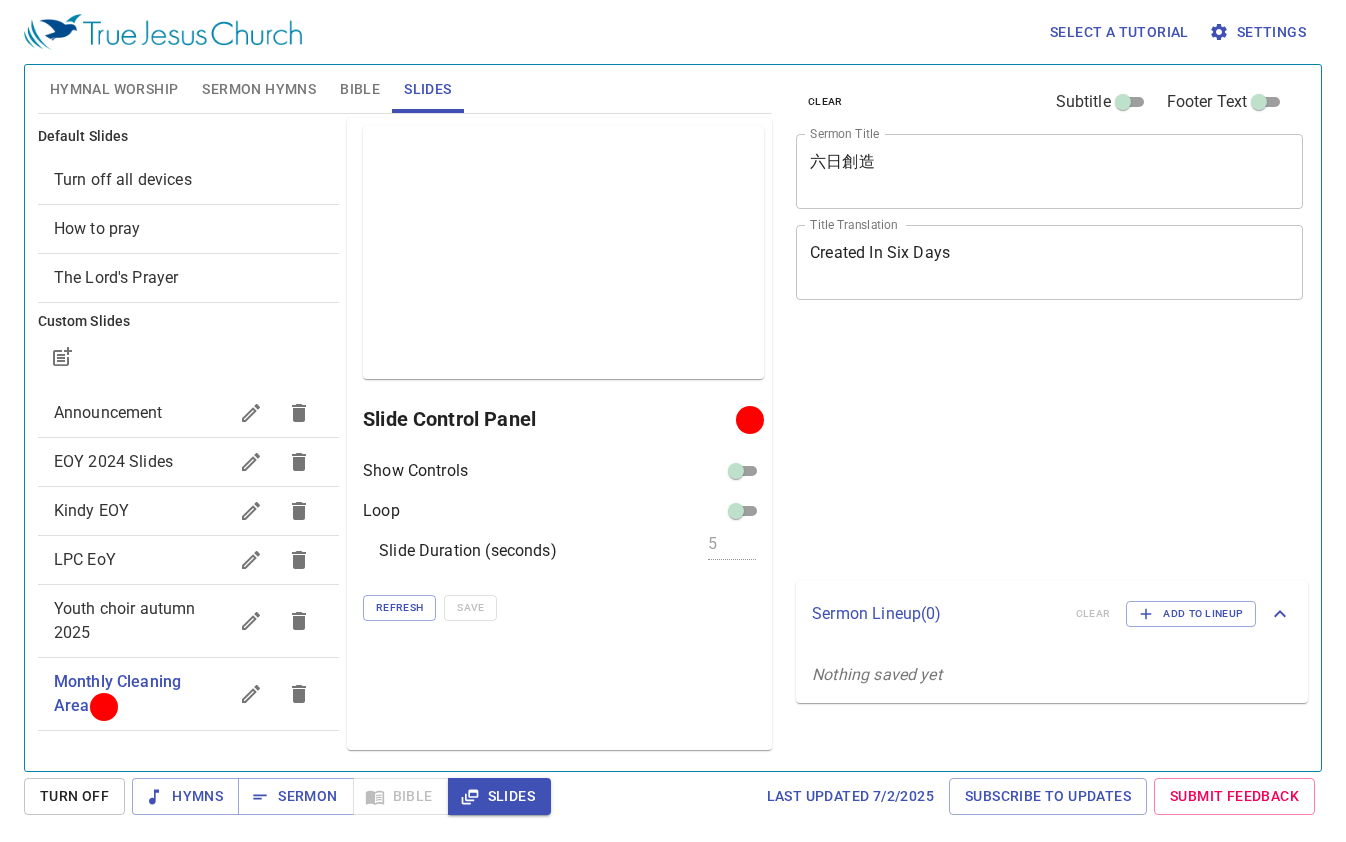 scroll, scrollTop: 0, scrollLeft: 0, axis: both 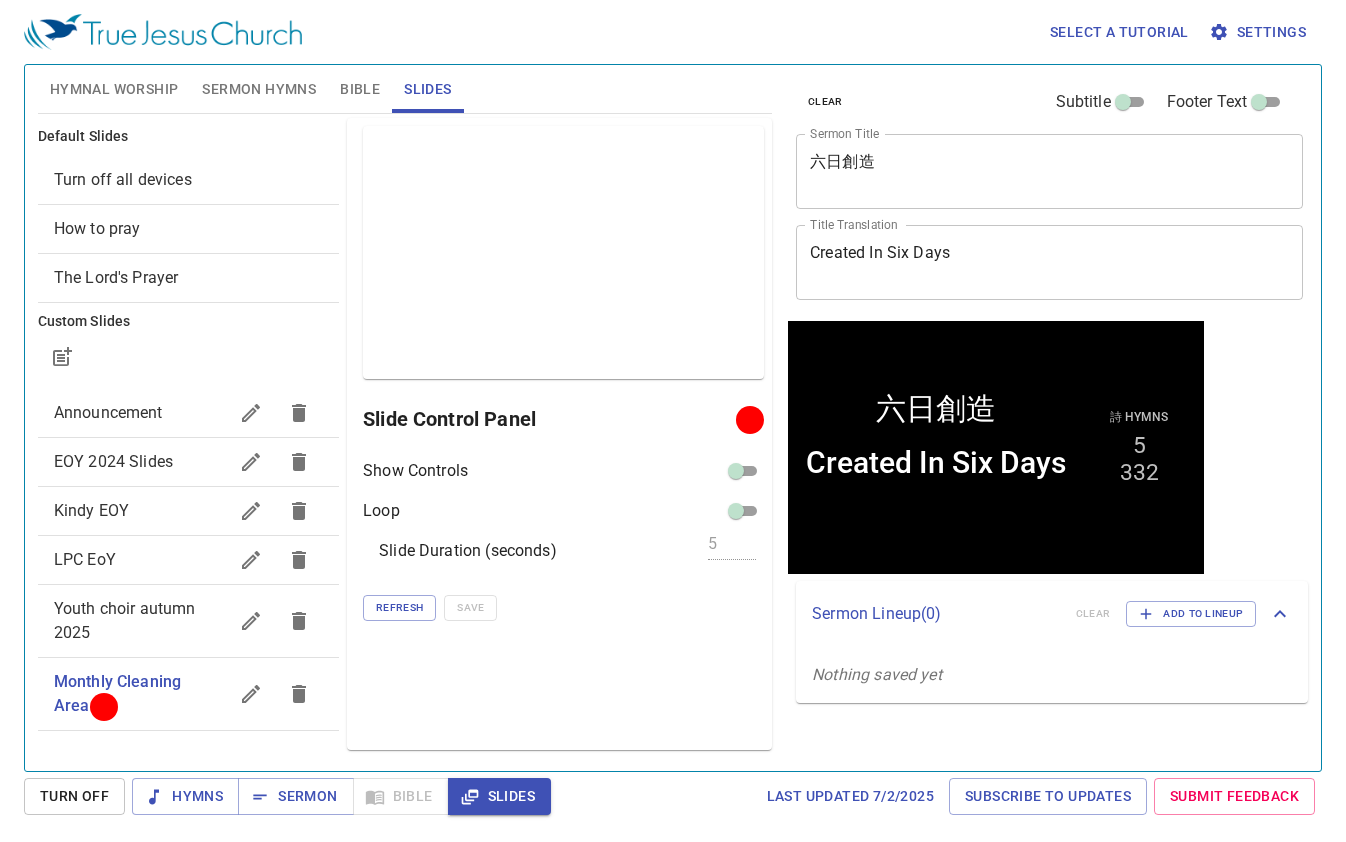 click on "Sermon Hymns" at bounding box center [259, 89] 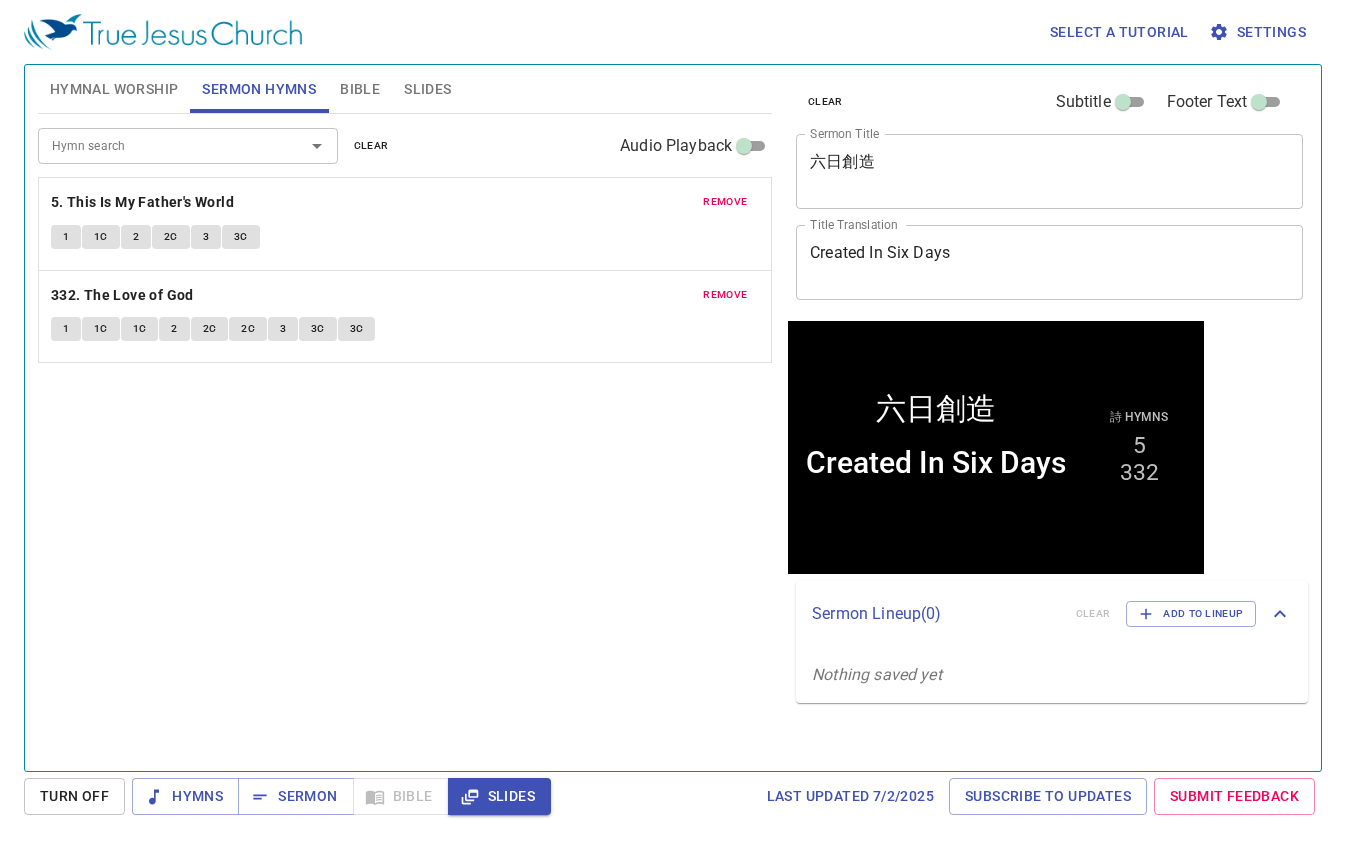 drag, startPoint x: 578, startPoint y: 631, endPoint x: 551, endPoint y: 609, distance: 34.828148 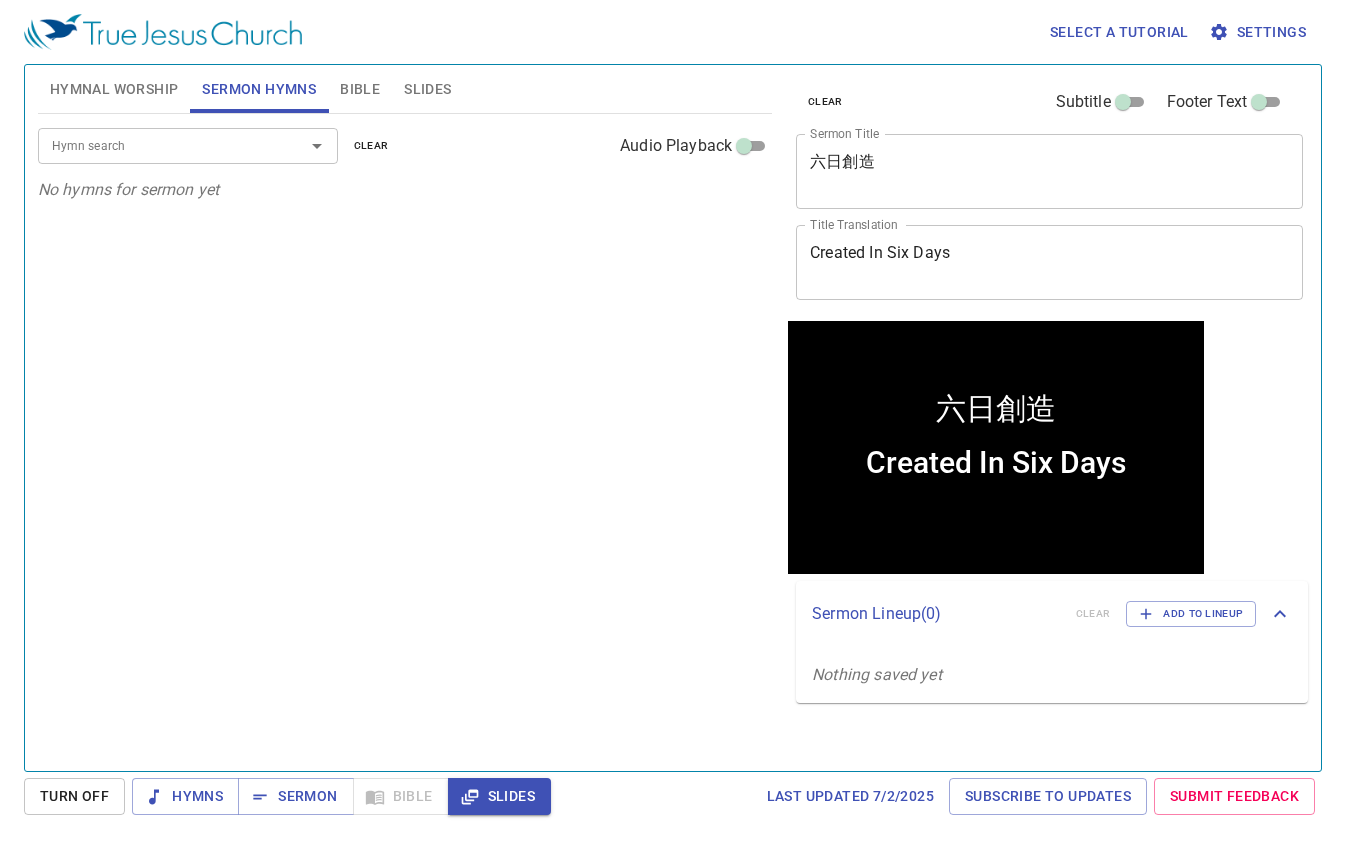 click on "Hymnal Worship" at bounding box center [114, 89] 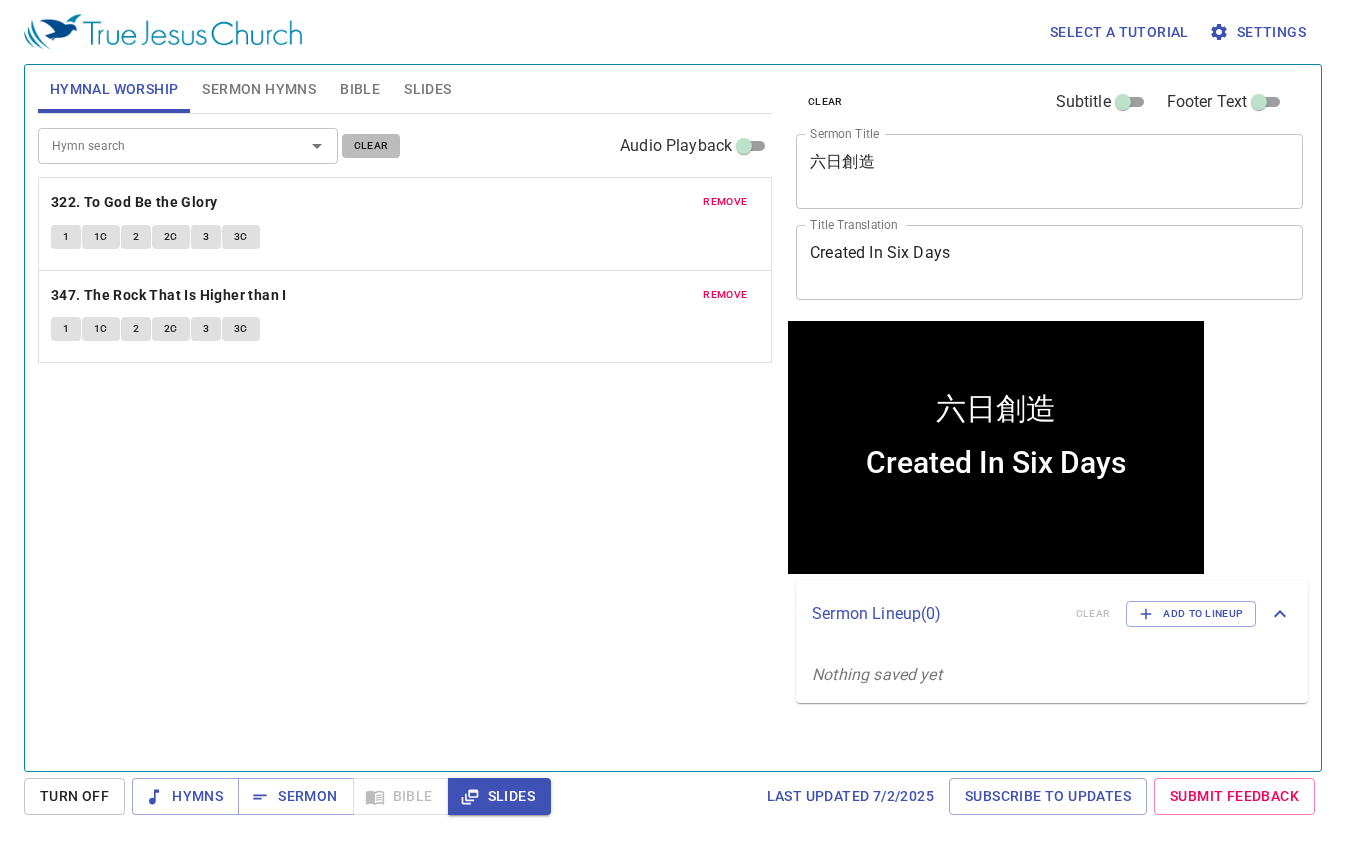 drag, startPoint x: 369, startPoint y: 138, endPoint x: 358, endPoint y: 145, distance: 13.038404 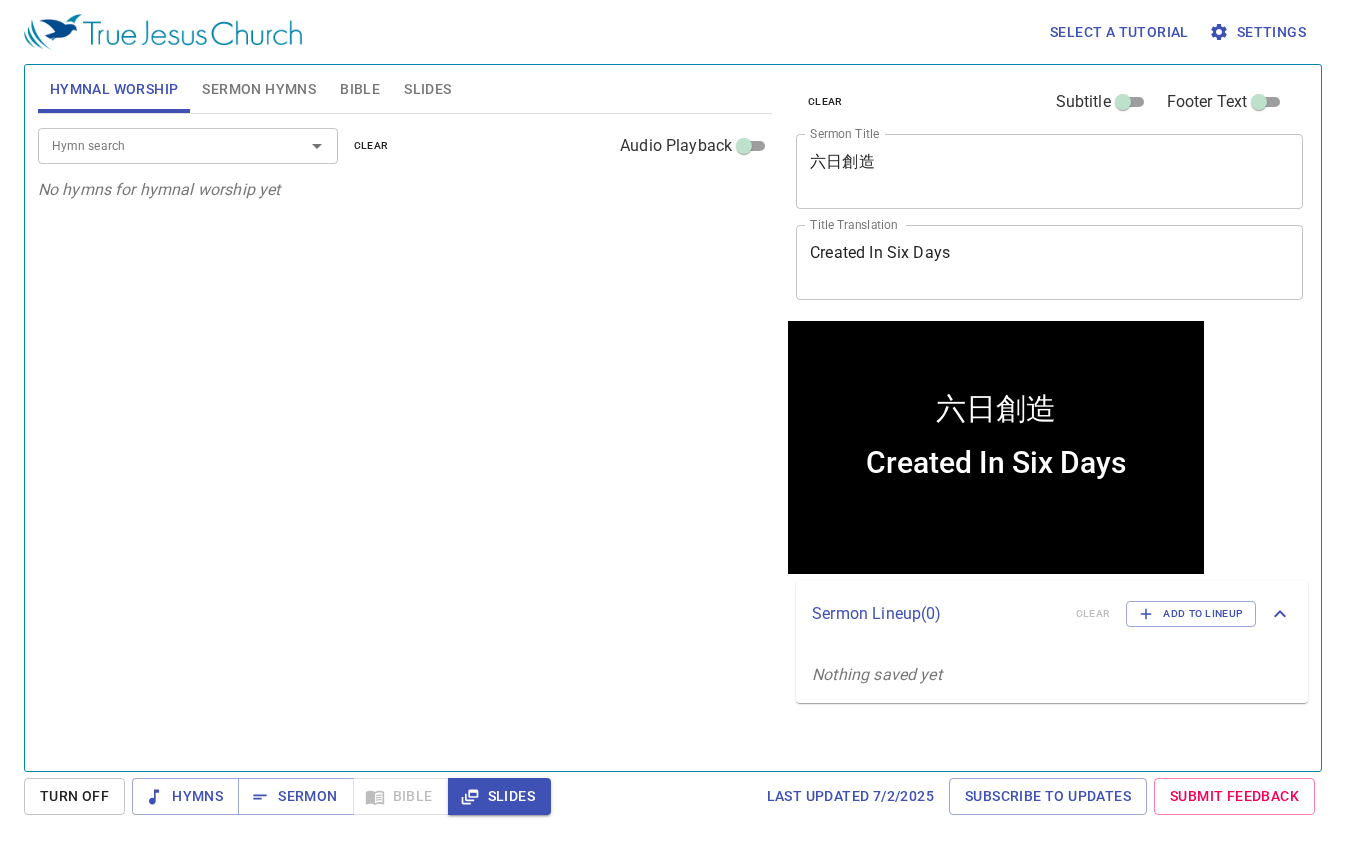 click on "Hymn search Hymn search   clear Audio Playback No hymns for hymnal worship yet" at bounding box center (405, 434) 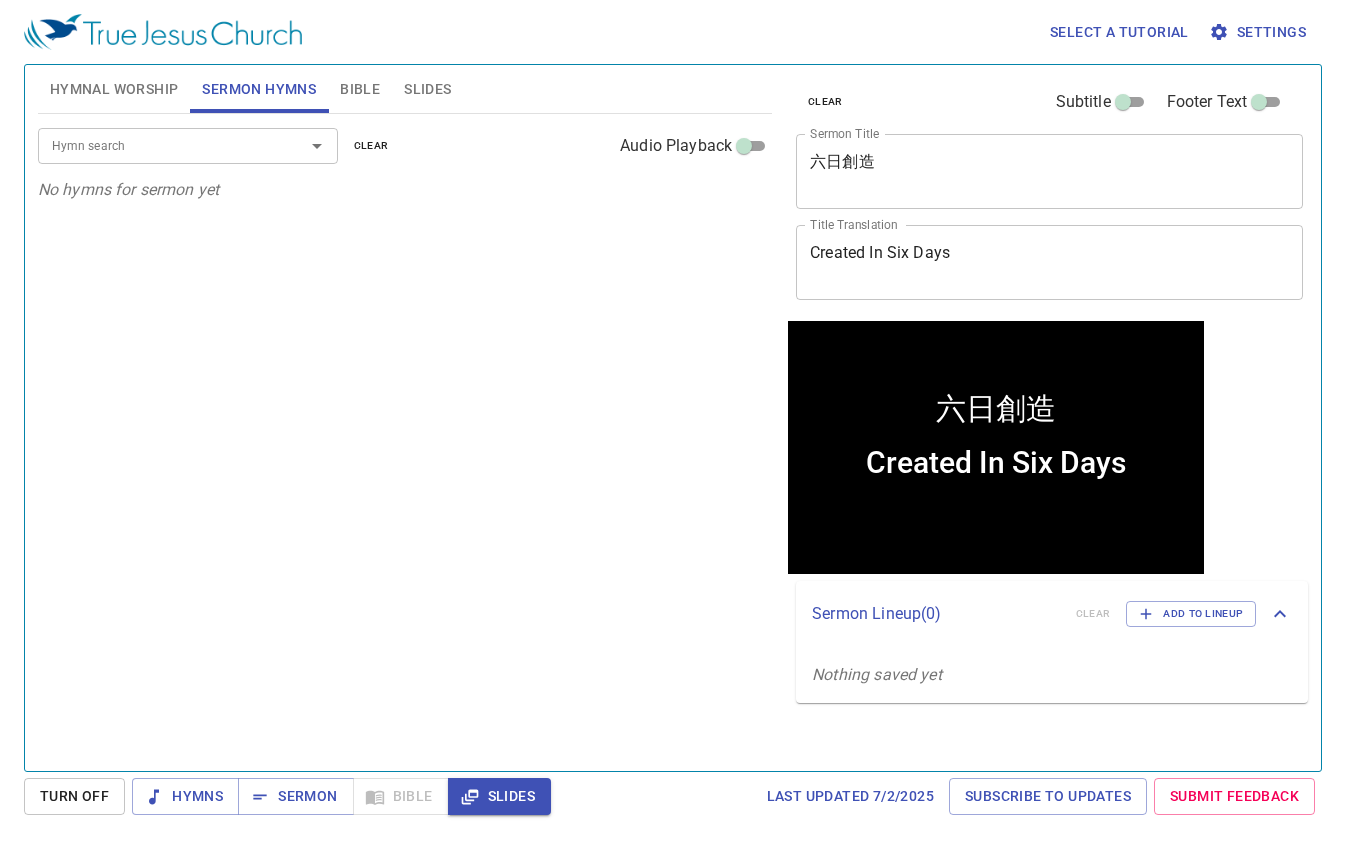 click on "Select a tutorial Settings" at bounding box center (669, 32) 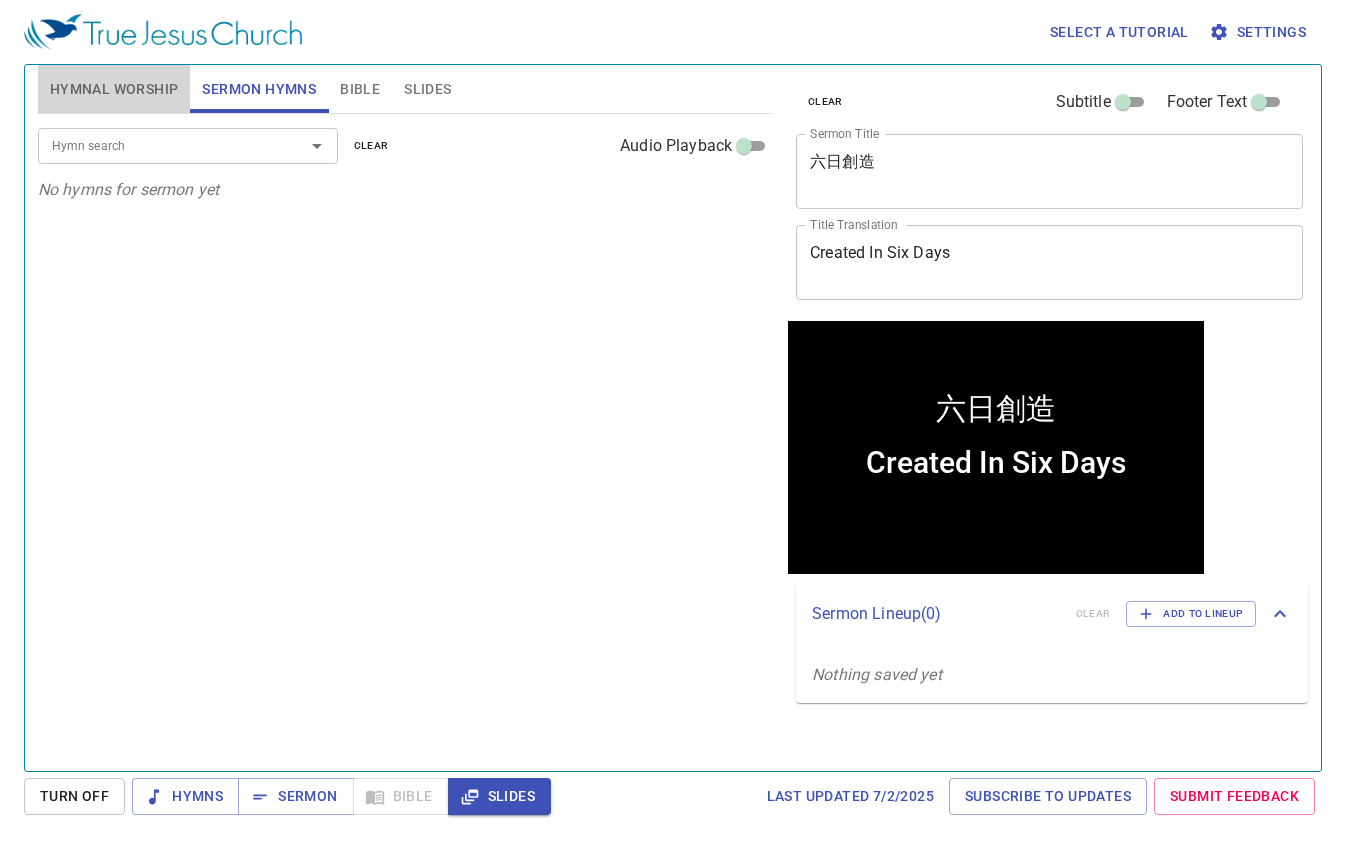 click on "Hymnal Worship" at bounding box center (114, 89) 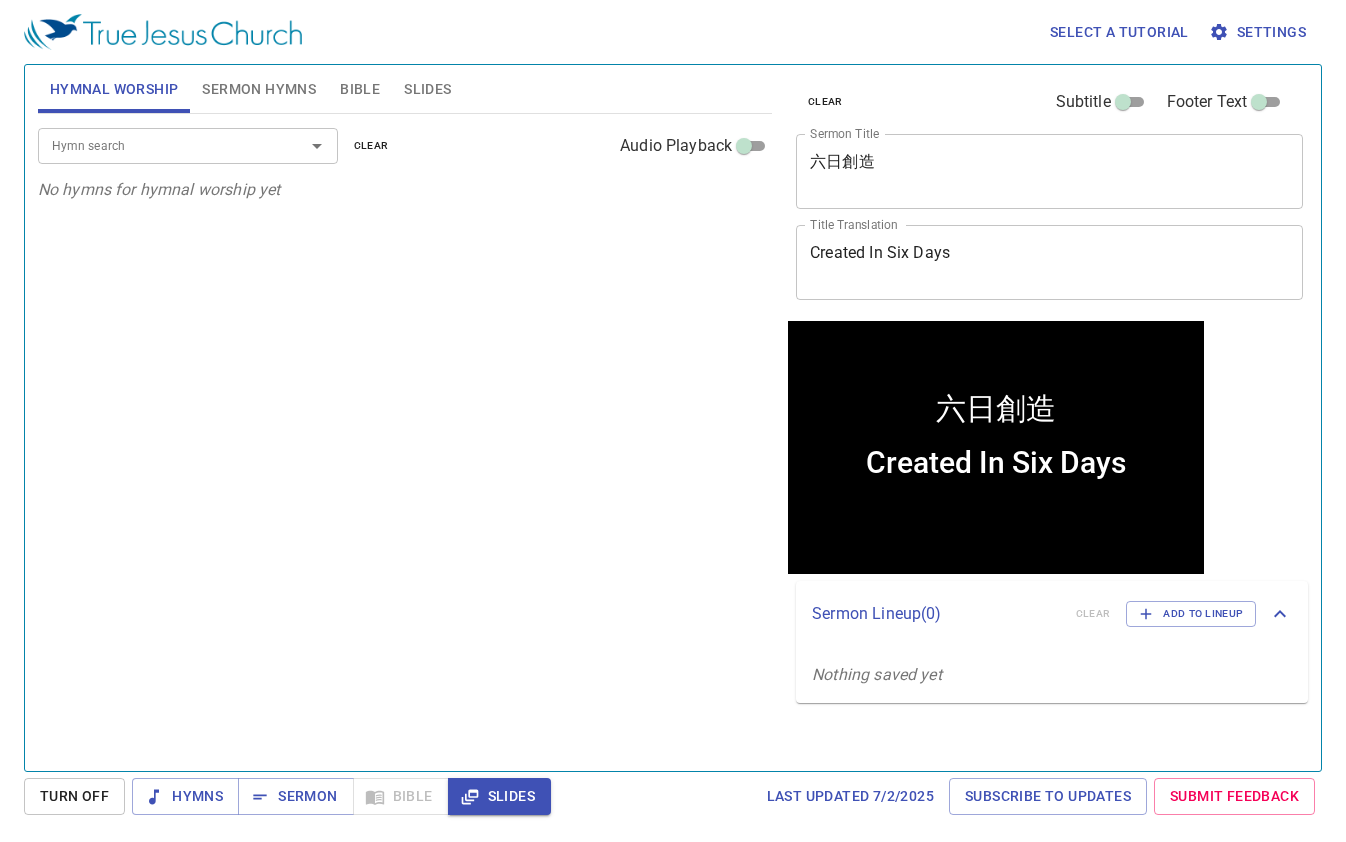 click on "Hymn search" at bounding box center (158, 145) 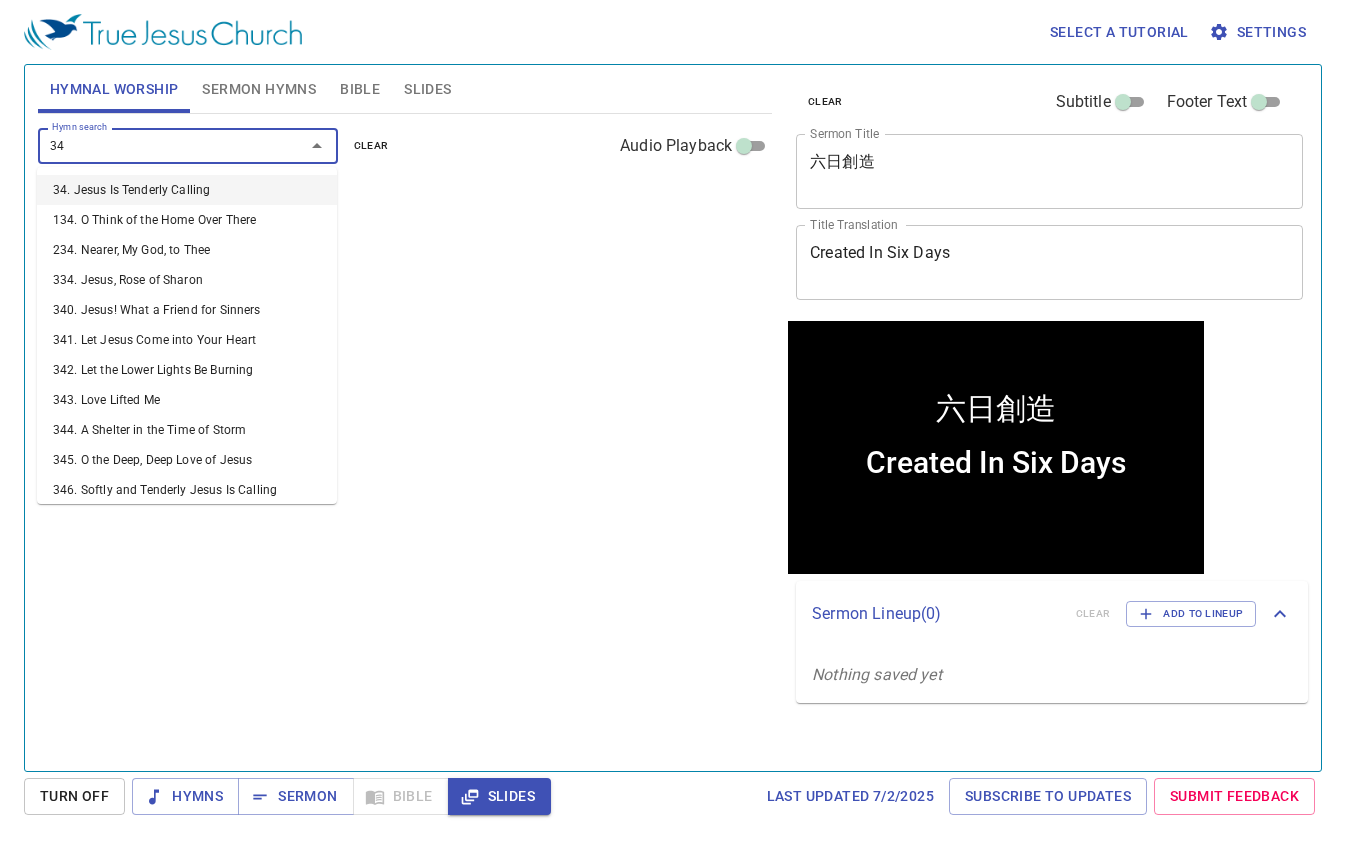type on "343" 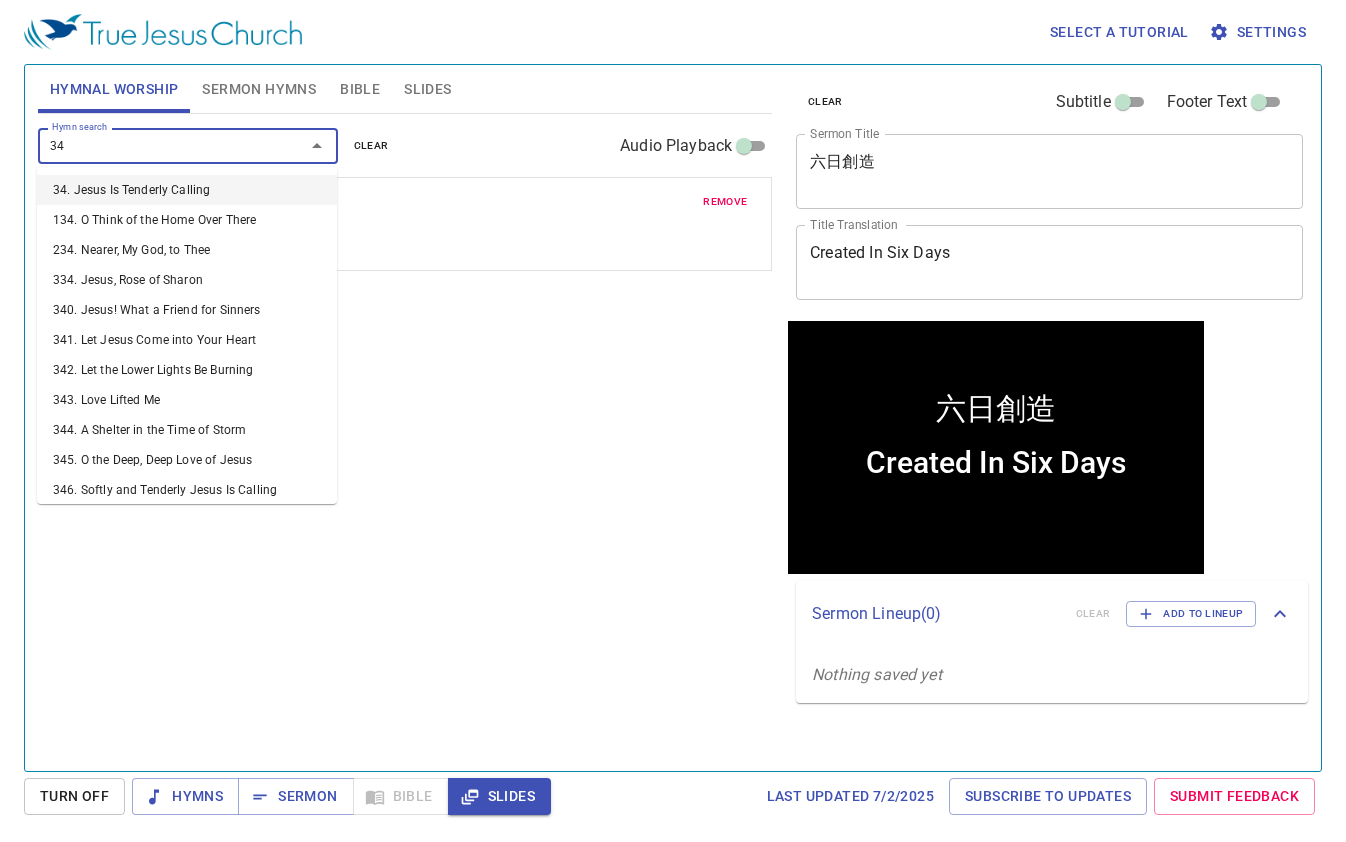 type on "344" 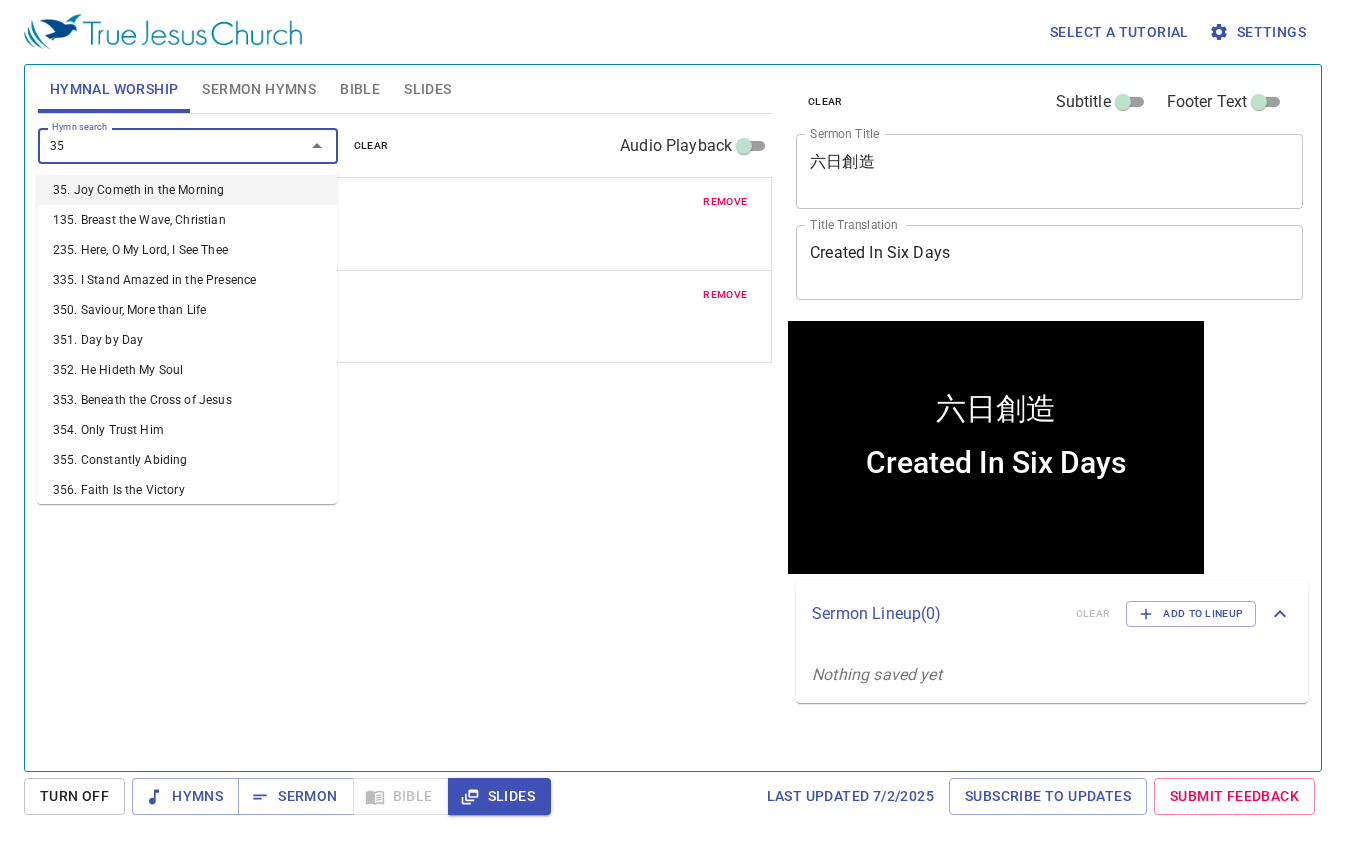 type on "357" 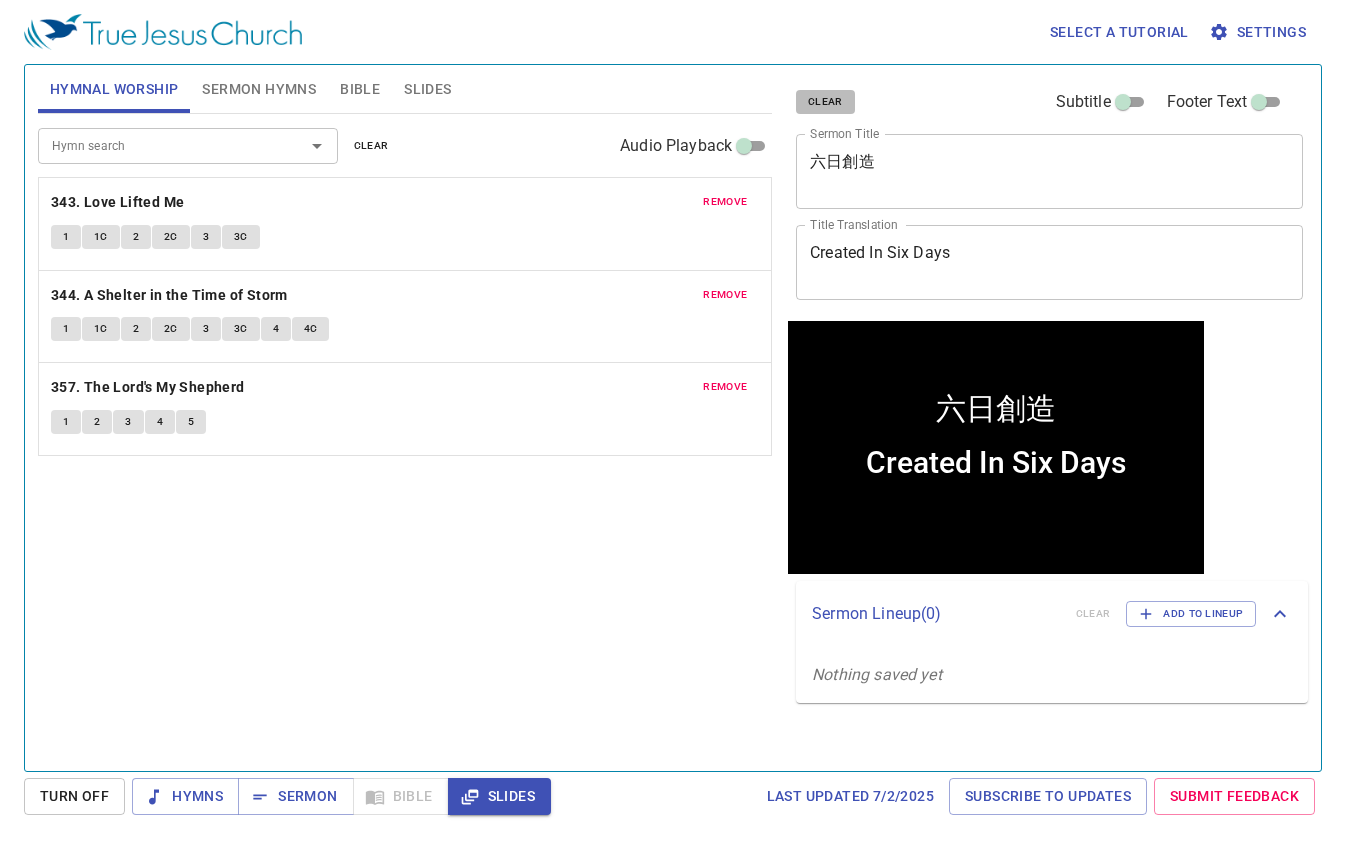 click on "clear" at bounding box center [825, 102] 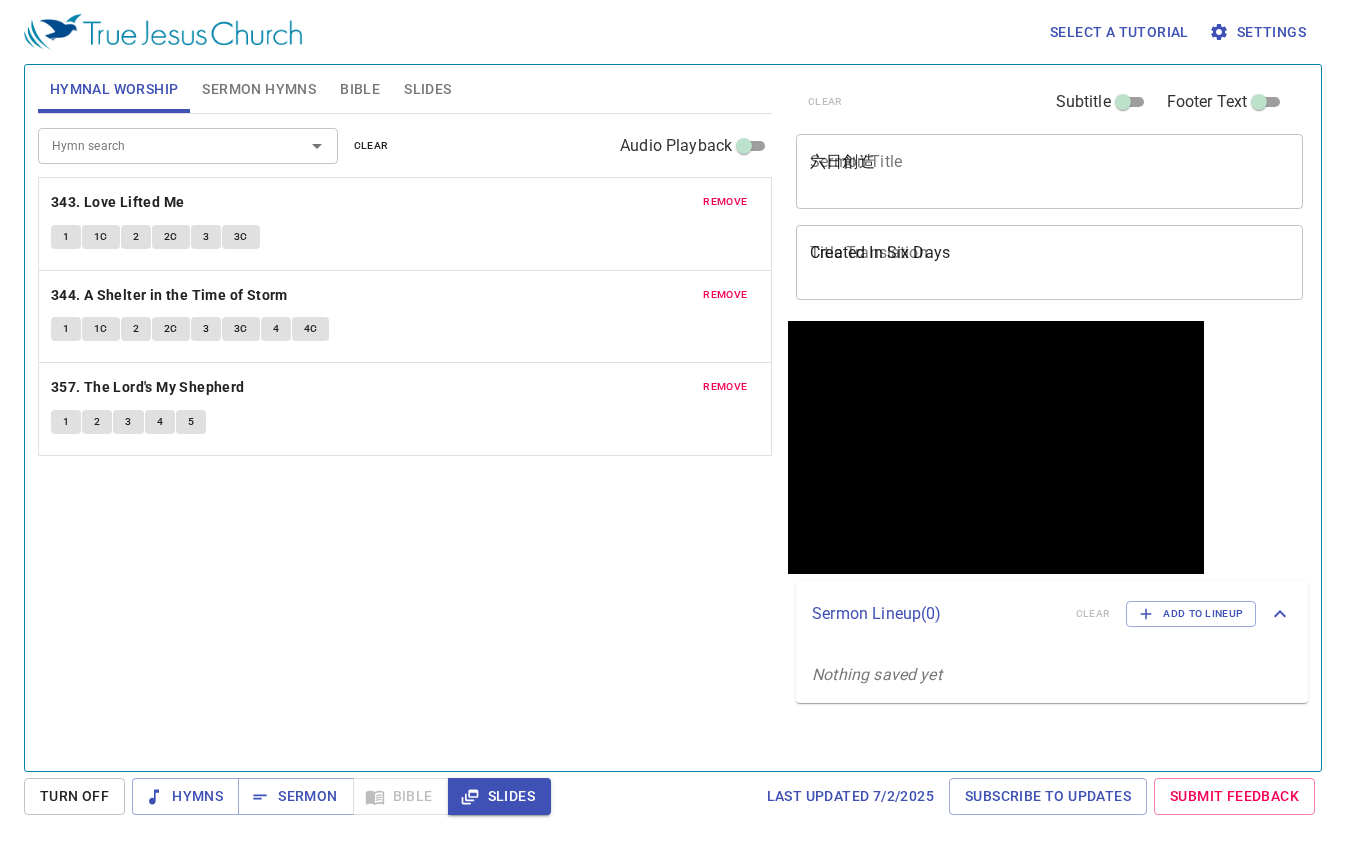 click on "Sermon Hymns" at bounding box center [259, 89] 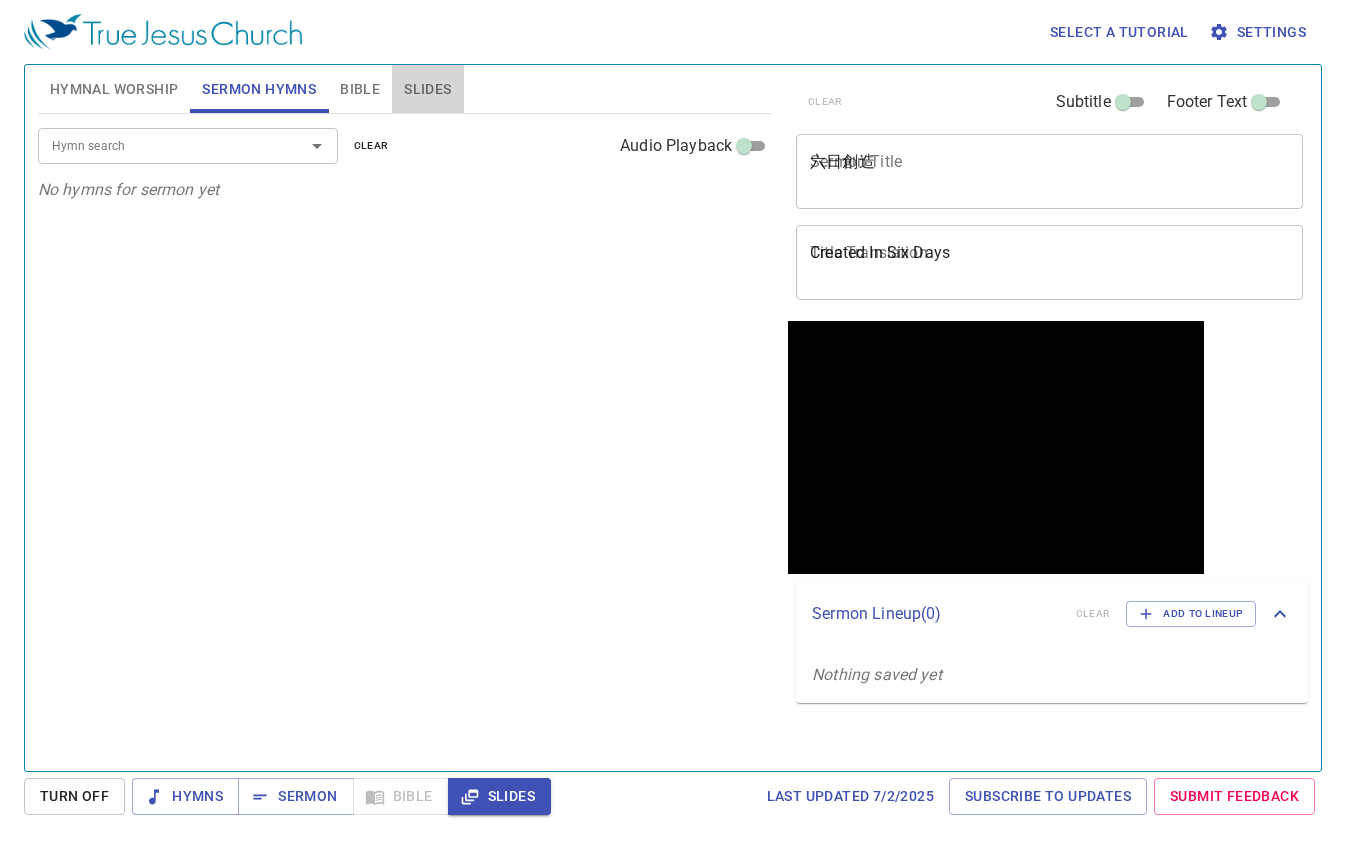 click on "Slides" at bounding box center [427, 89] 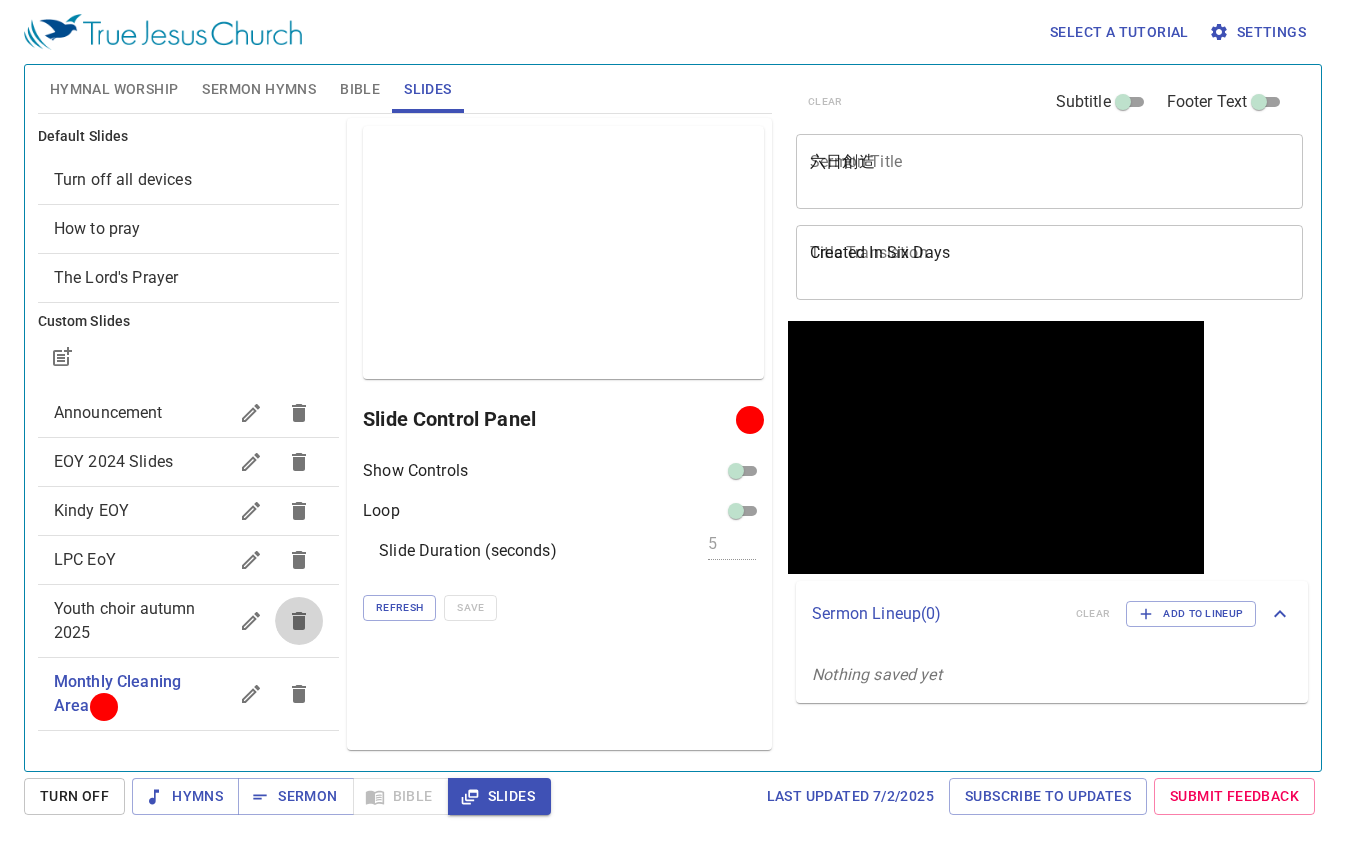 click 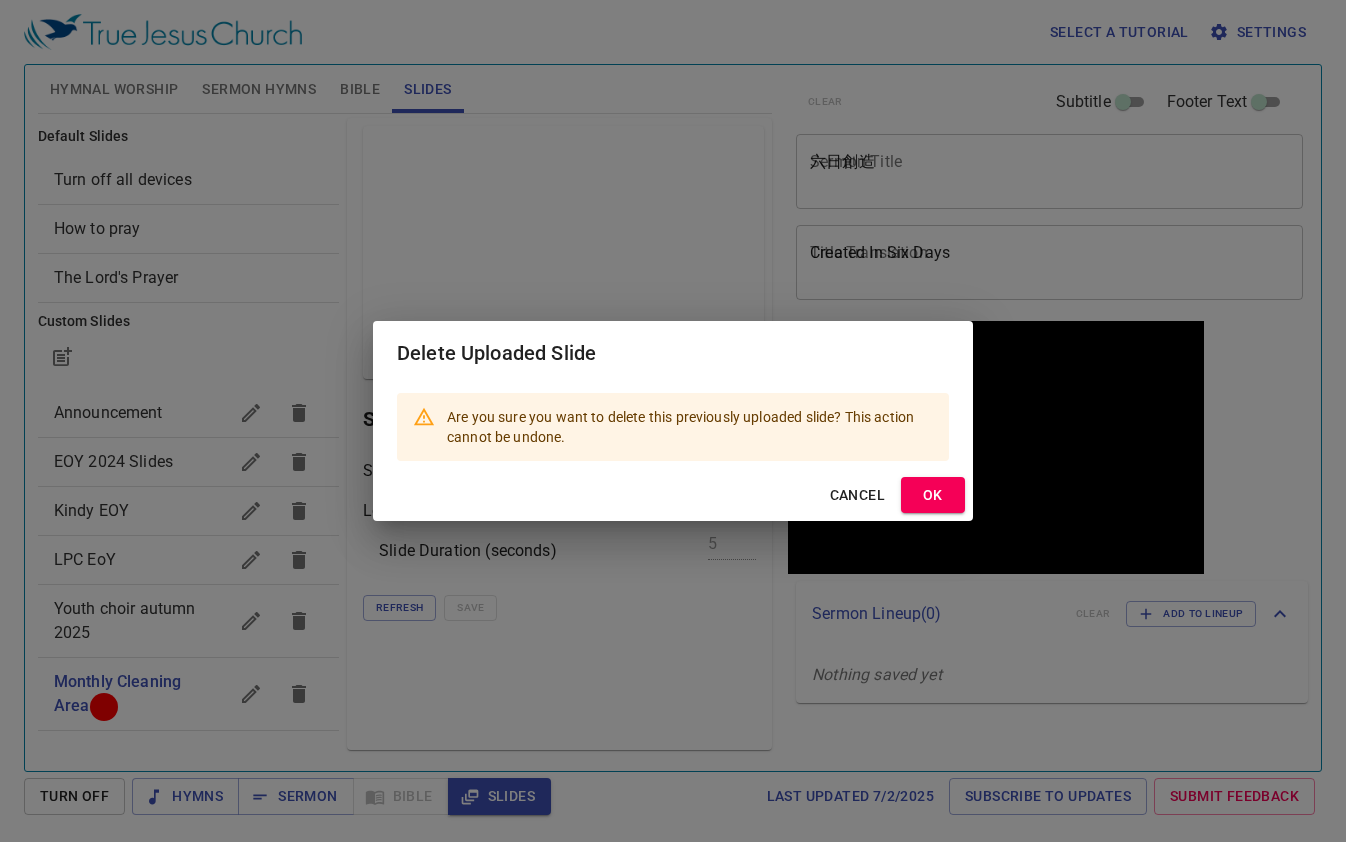 click on "OK" at bounding box center (933, 495) 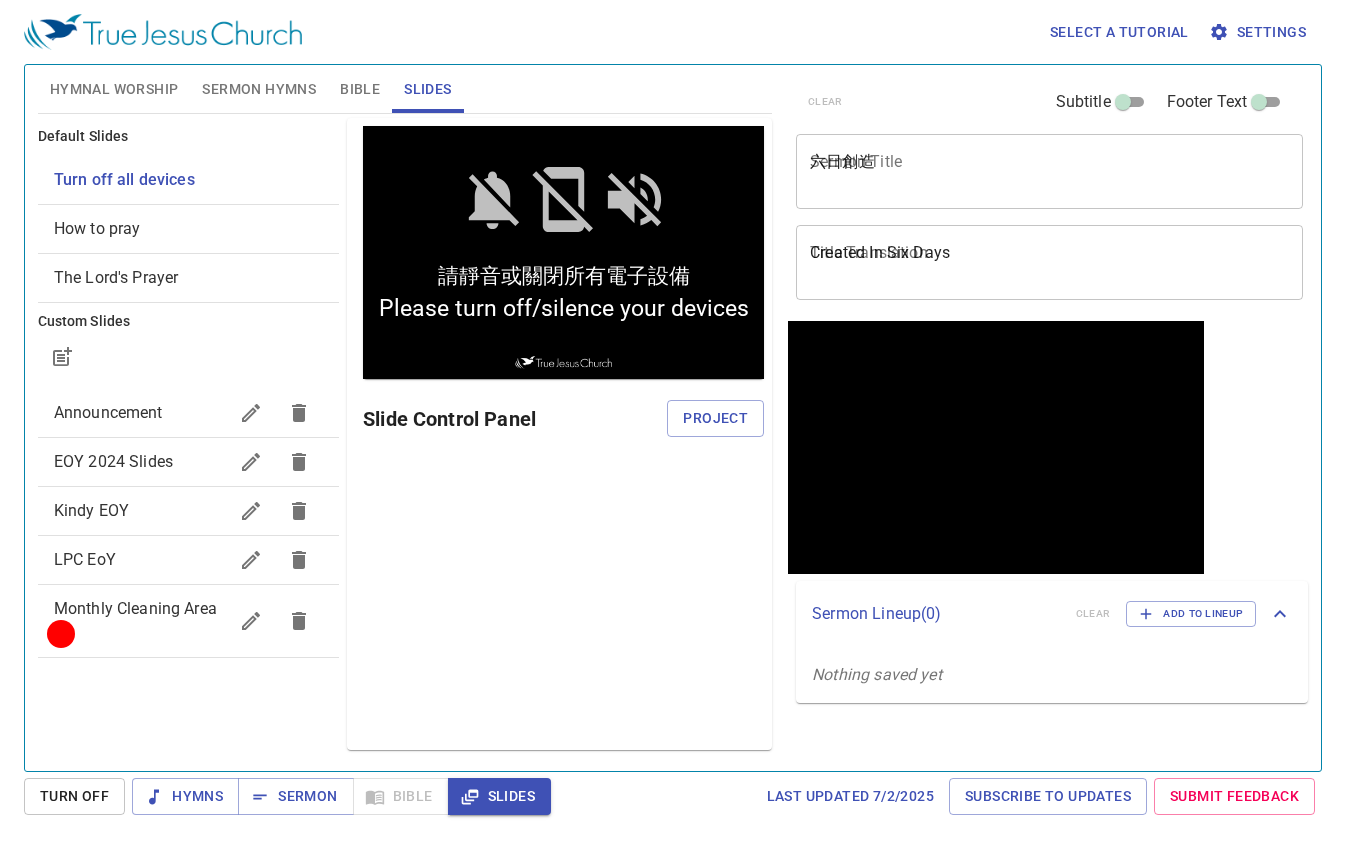 scroll, scrollTop: 0, scrollLeft: 0, axis: both 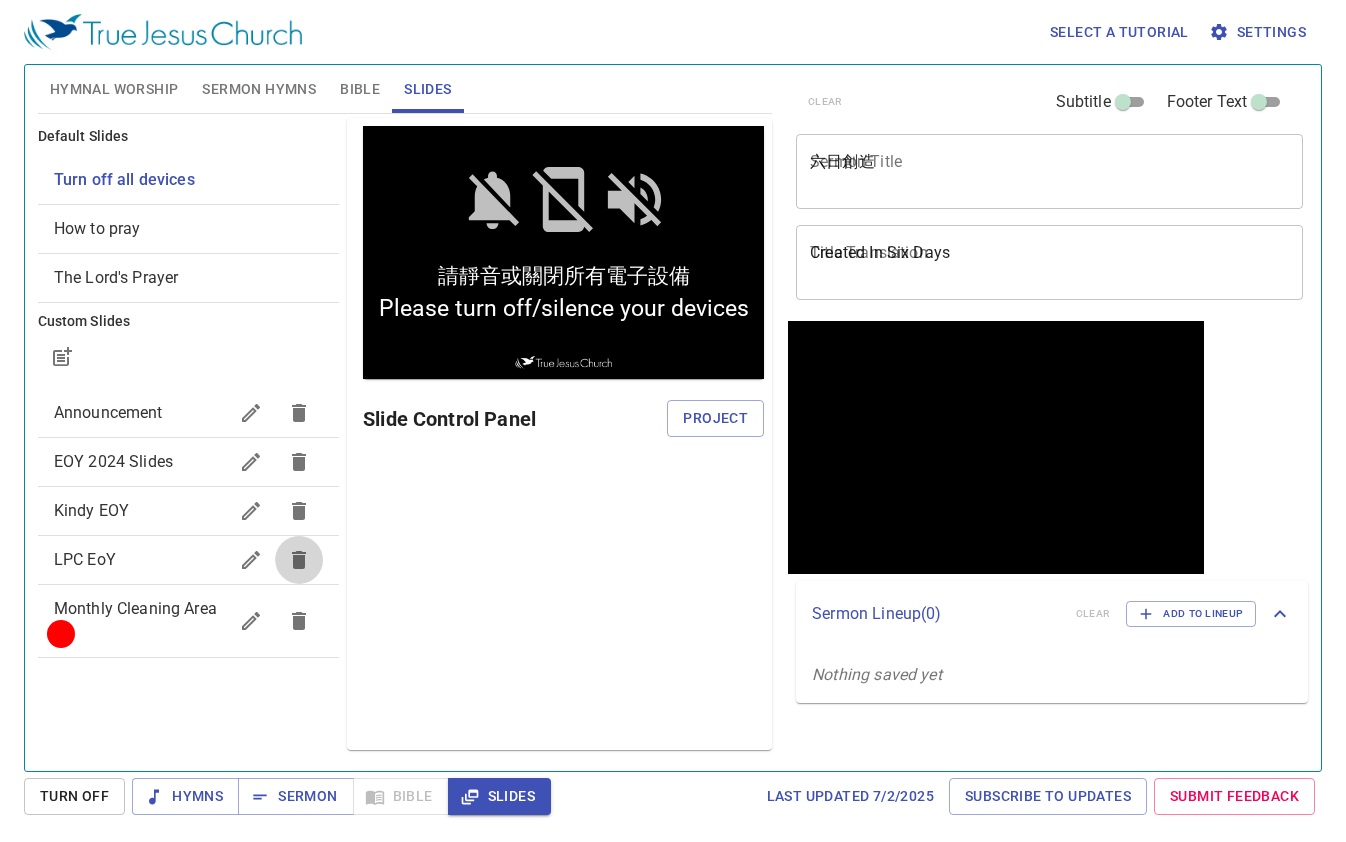 click at bounding box center [299, 560] 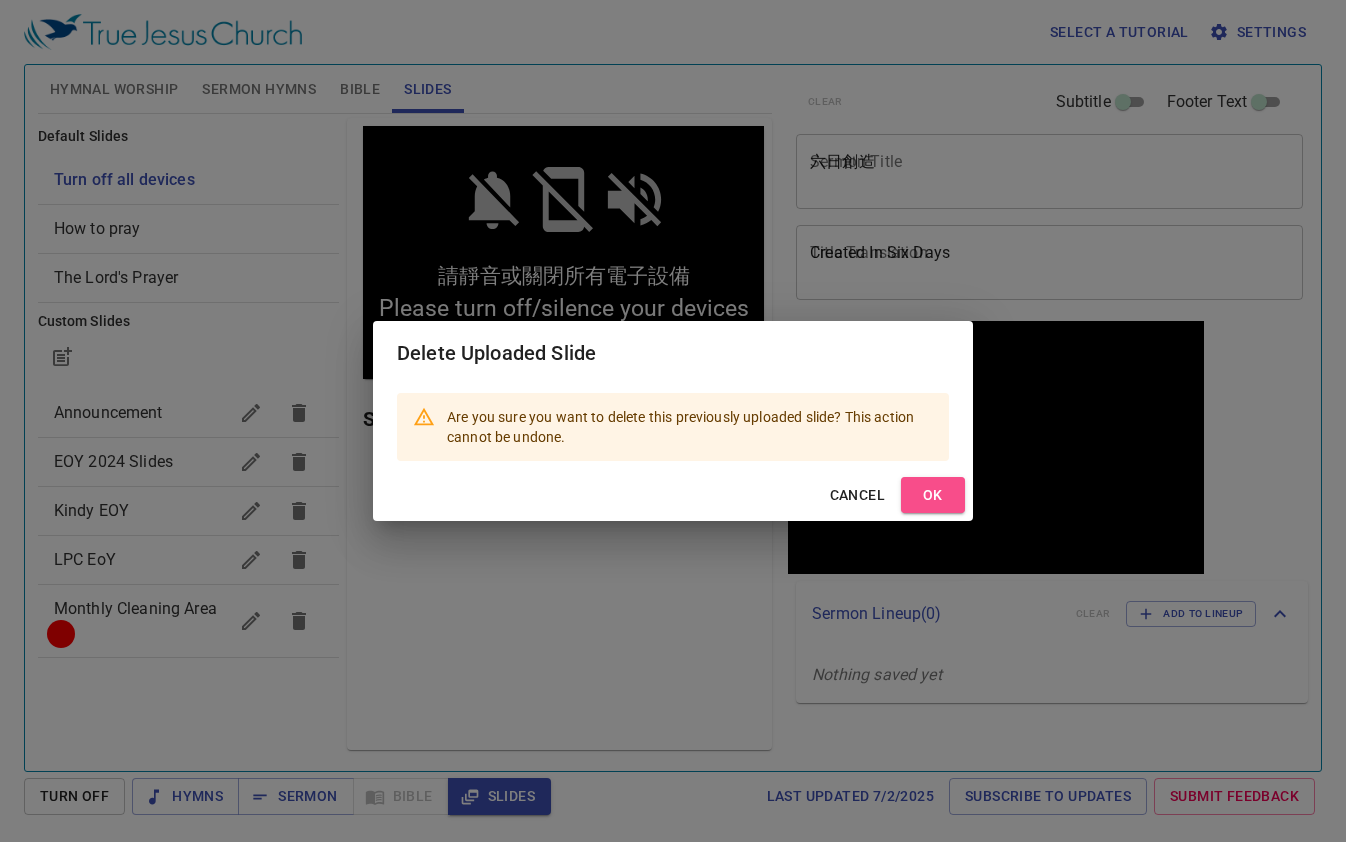 click on "OK" at bounding box center [933, 495] 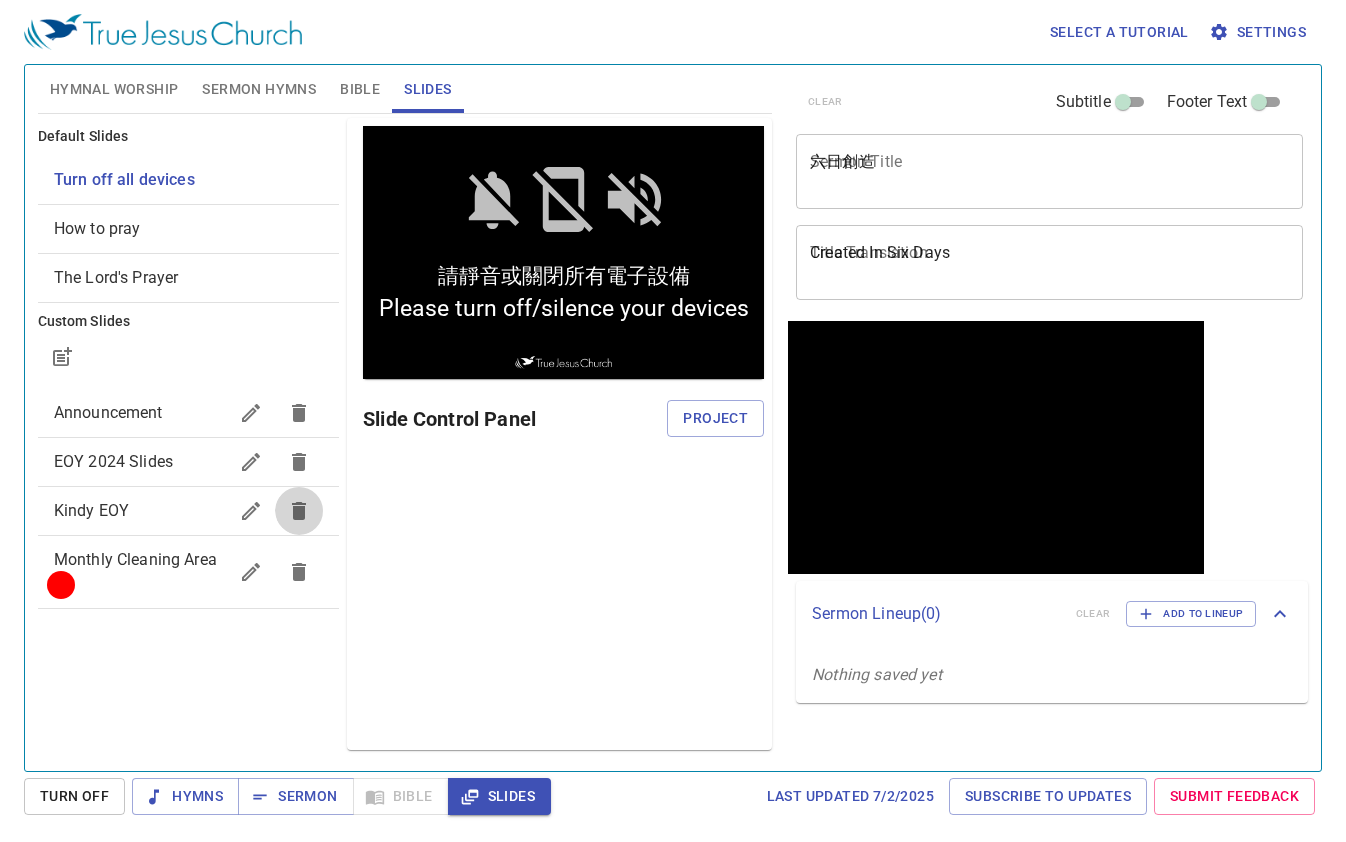 click 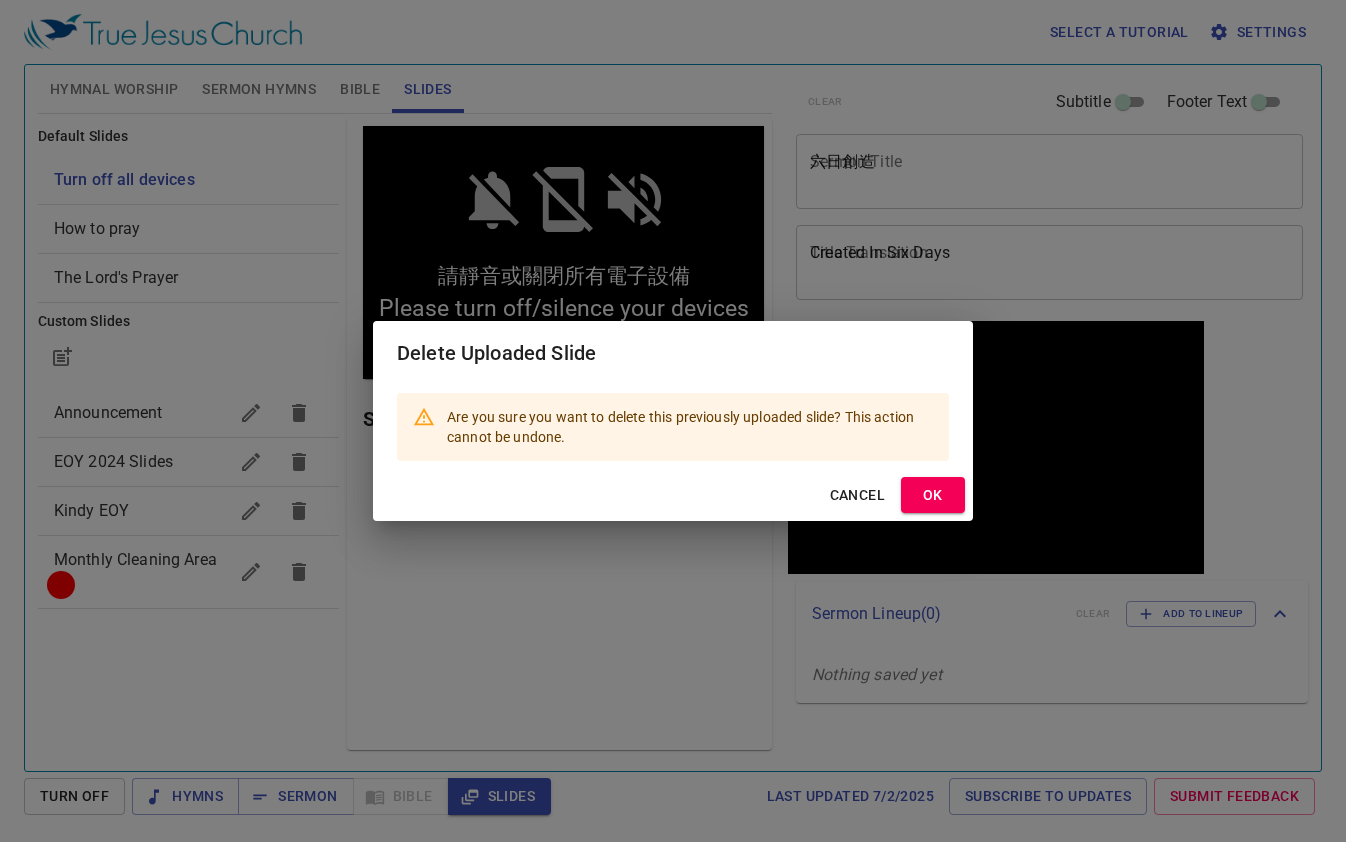 click on "OK" at bounding box center (933, 495) 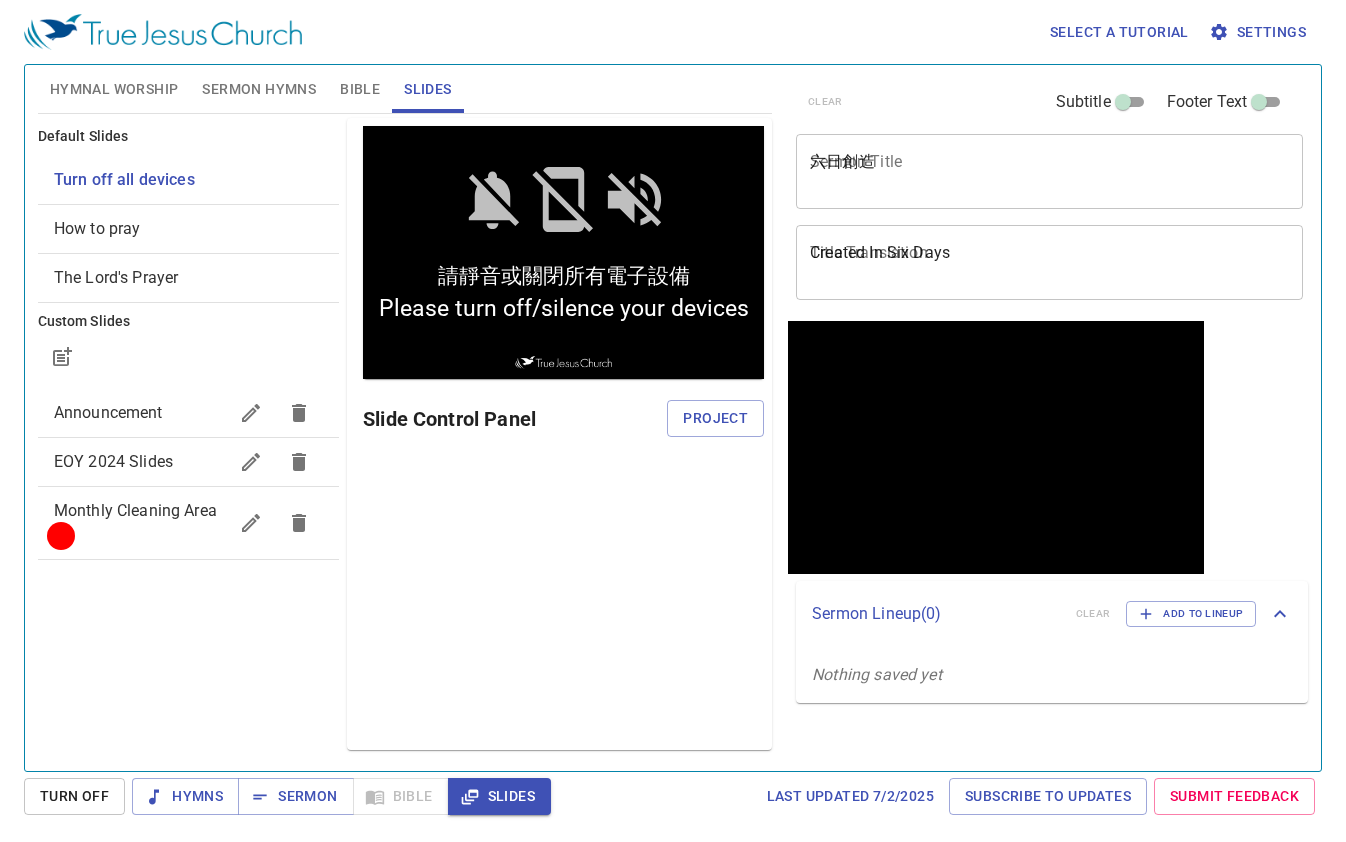 click 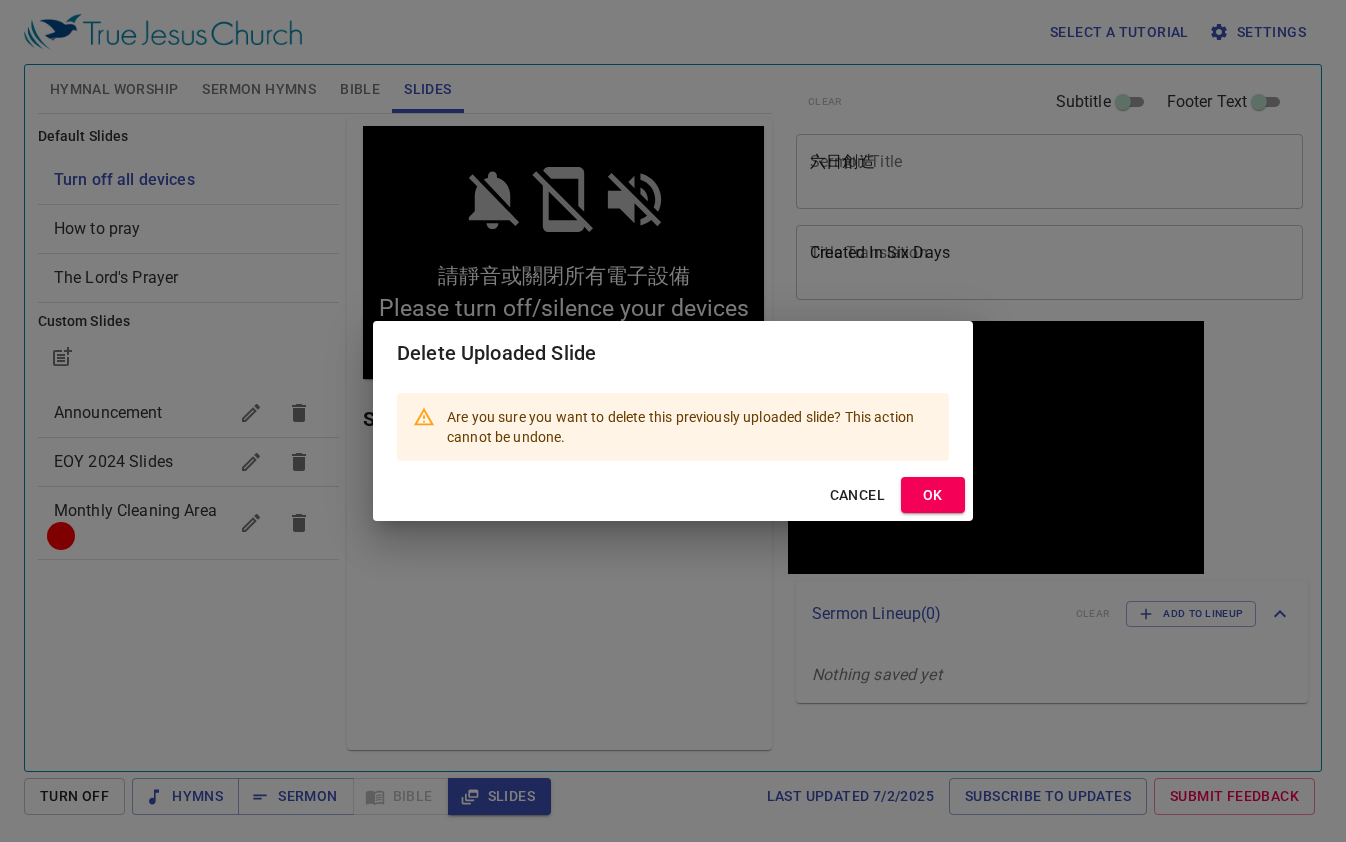 click on "OK" at bounding box center [933, 495] 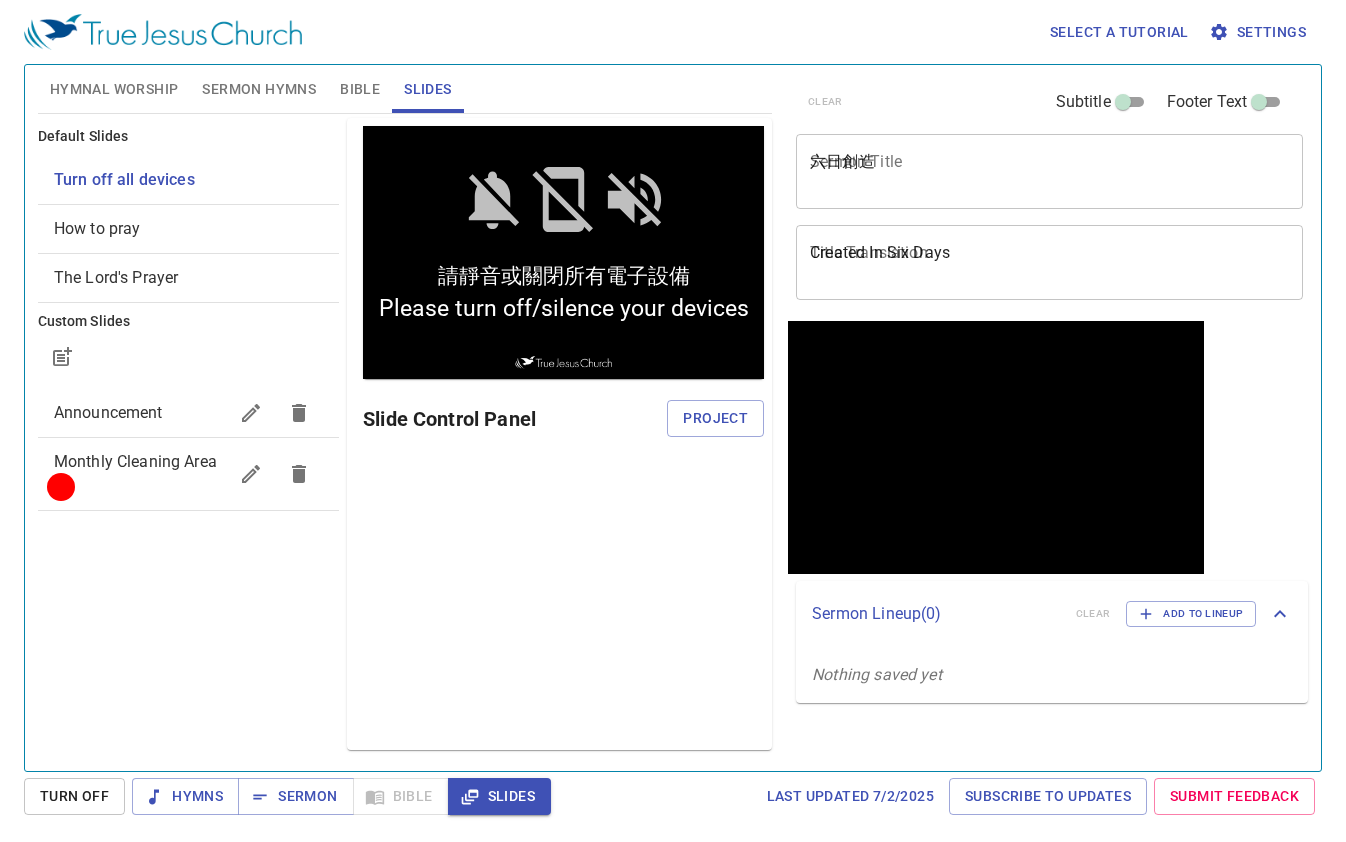 click on "Turn off all devices" at bounding box center (124, 179) 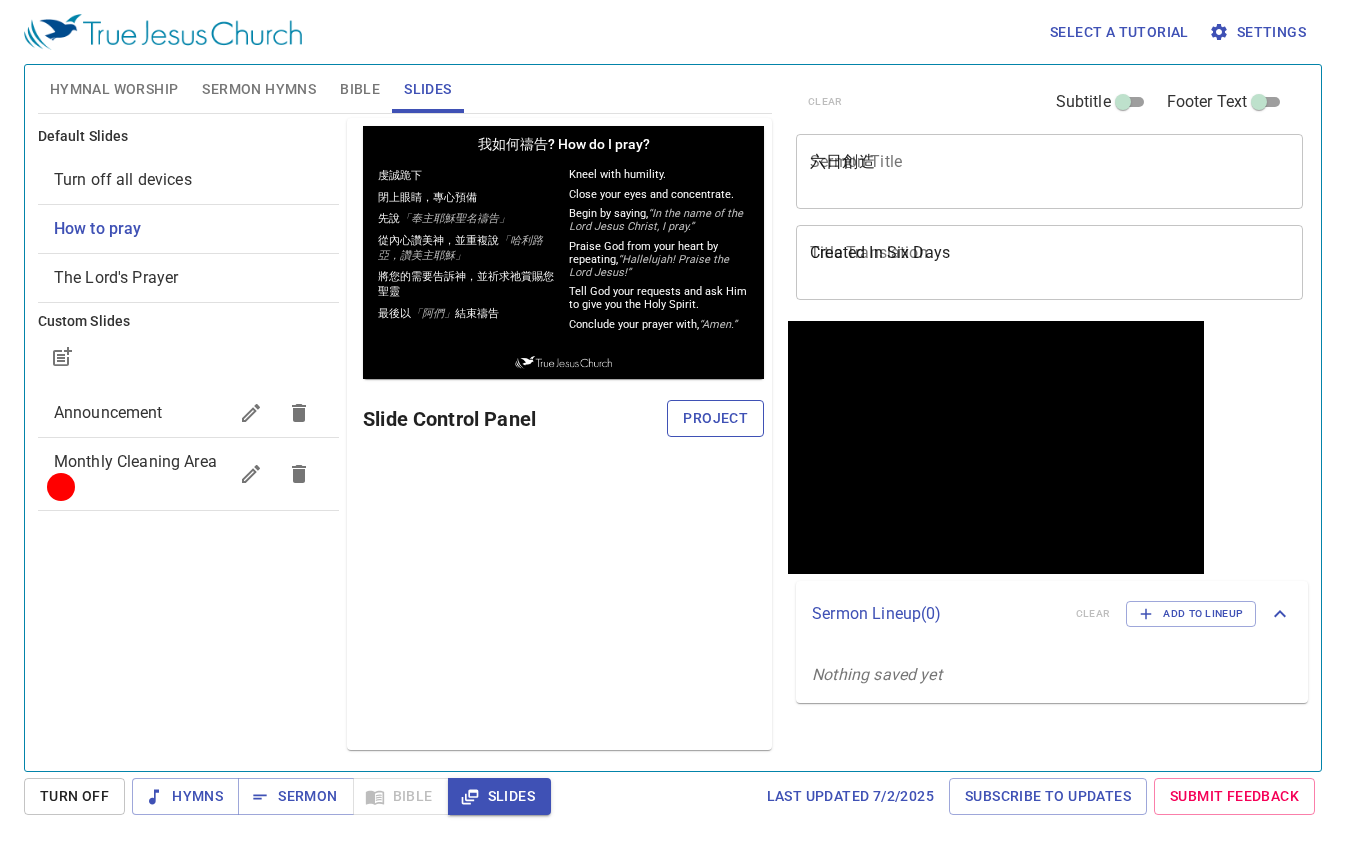 click on "Project" at bounding box center [715, 418] 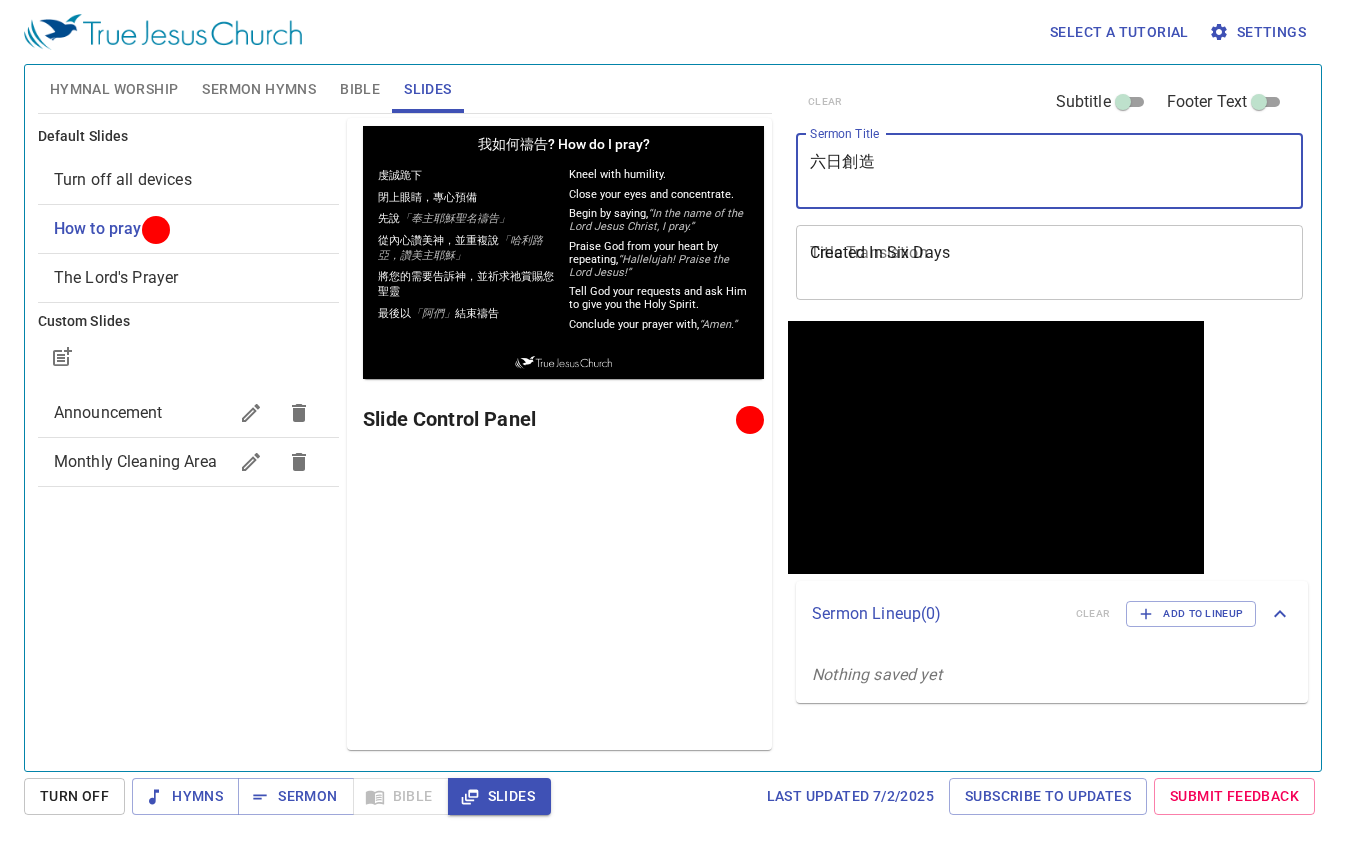 click on "六日創造" at bounding box center (1049, 171) 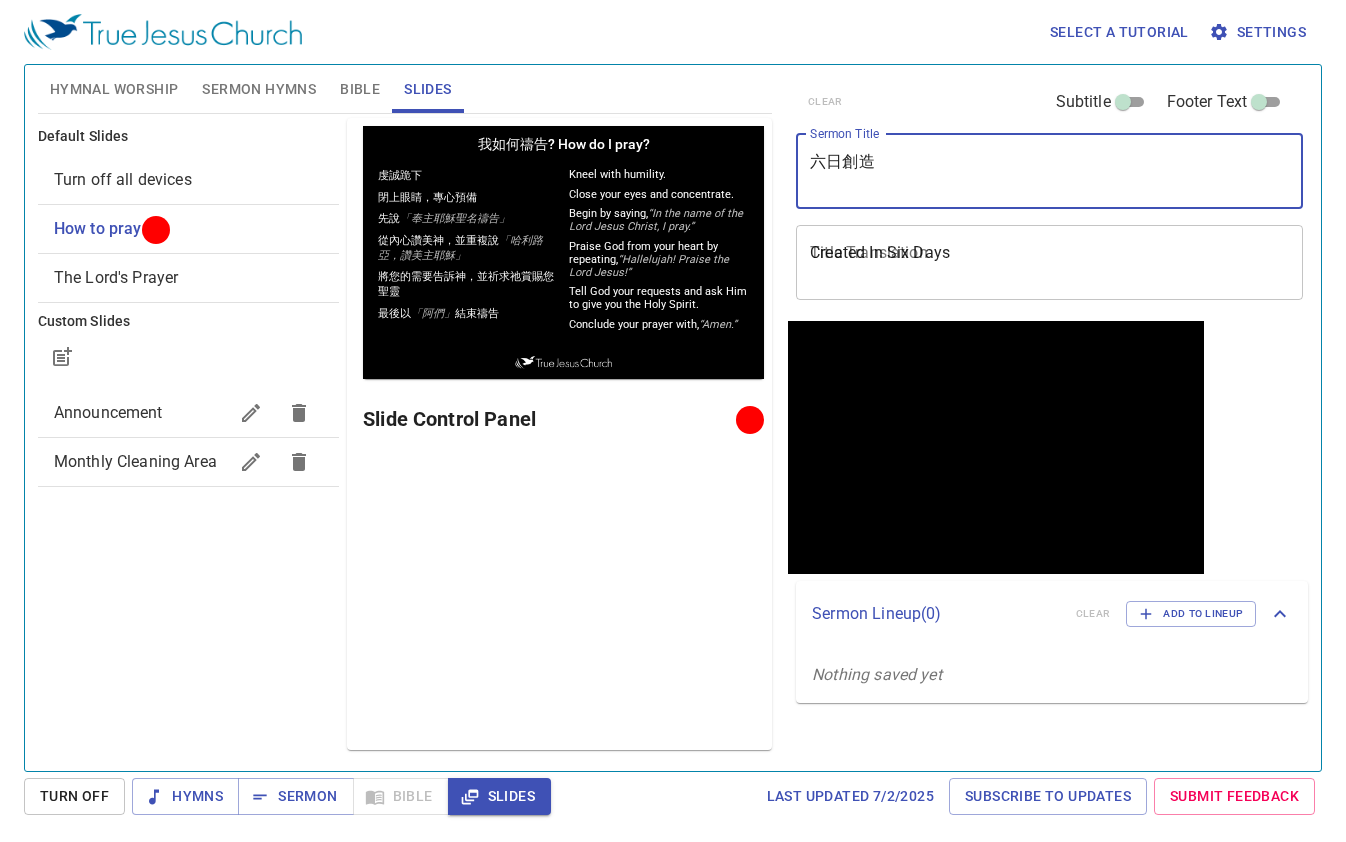 click on "Hymnal Worship" at bounding box center [114, 89] 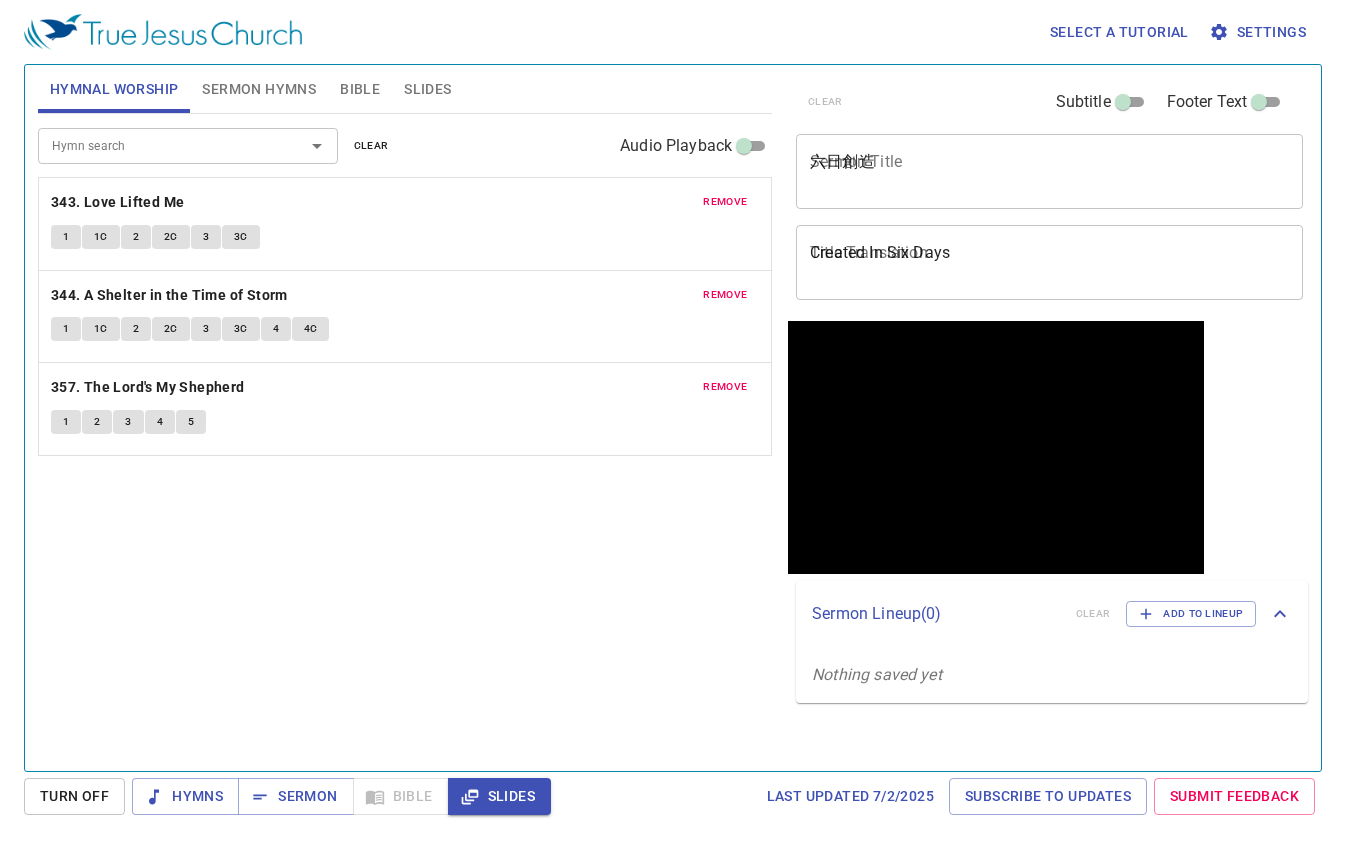 click on "Hymn search" at bounding box center [158, 145] 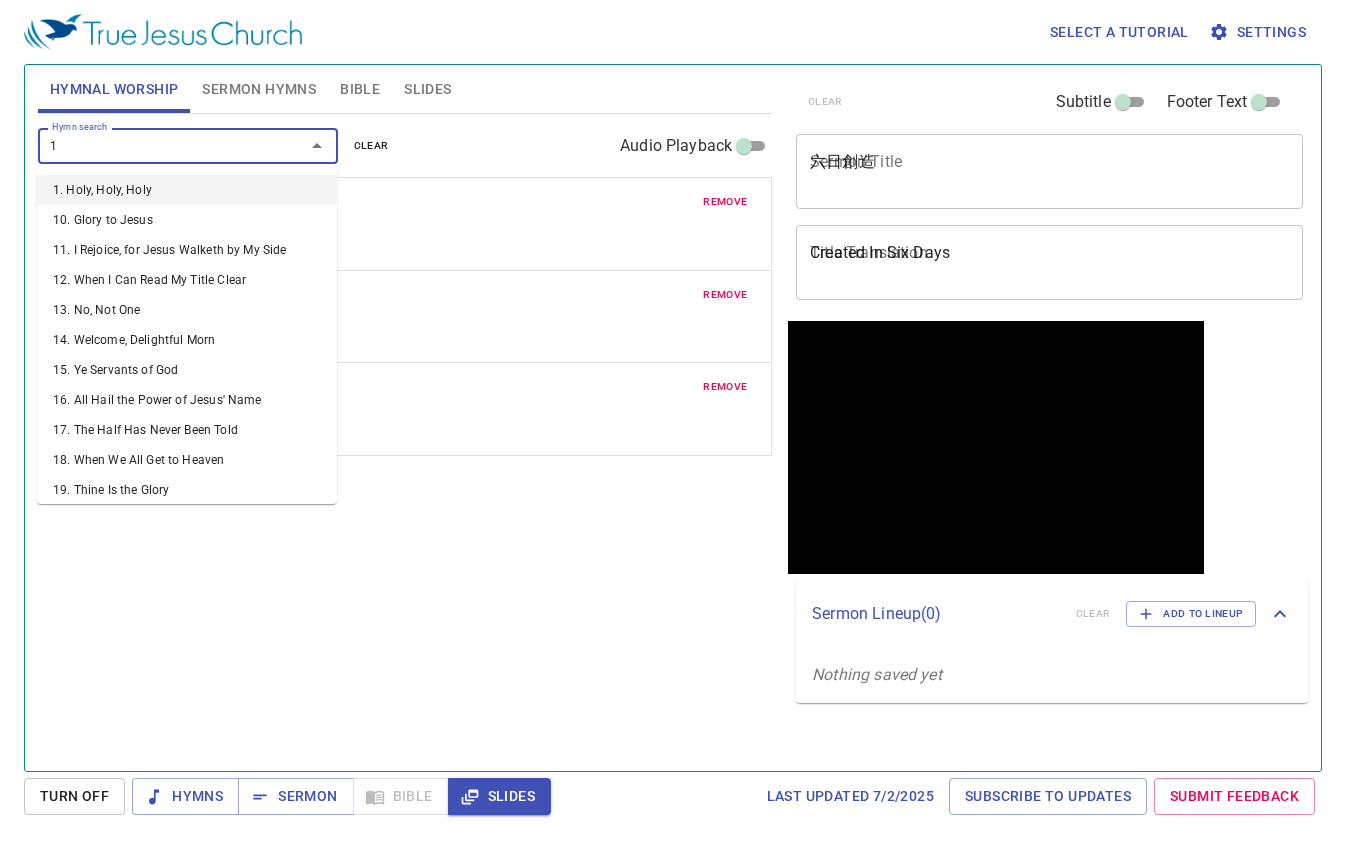 type on "18" 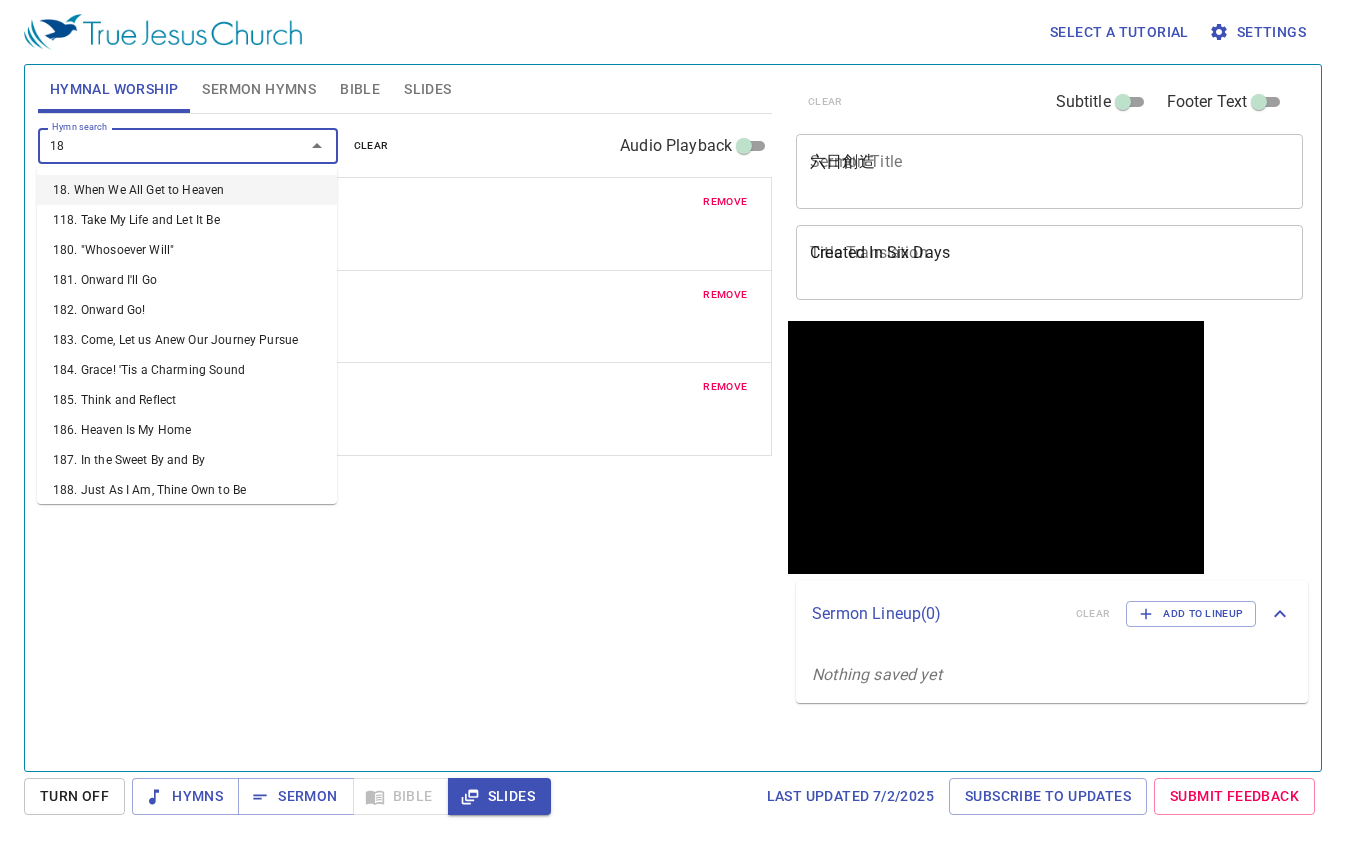 type 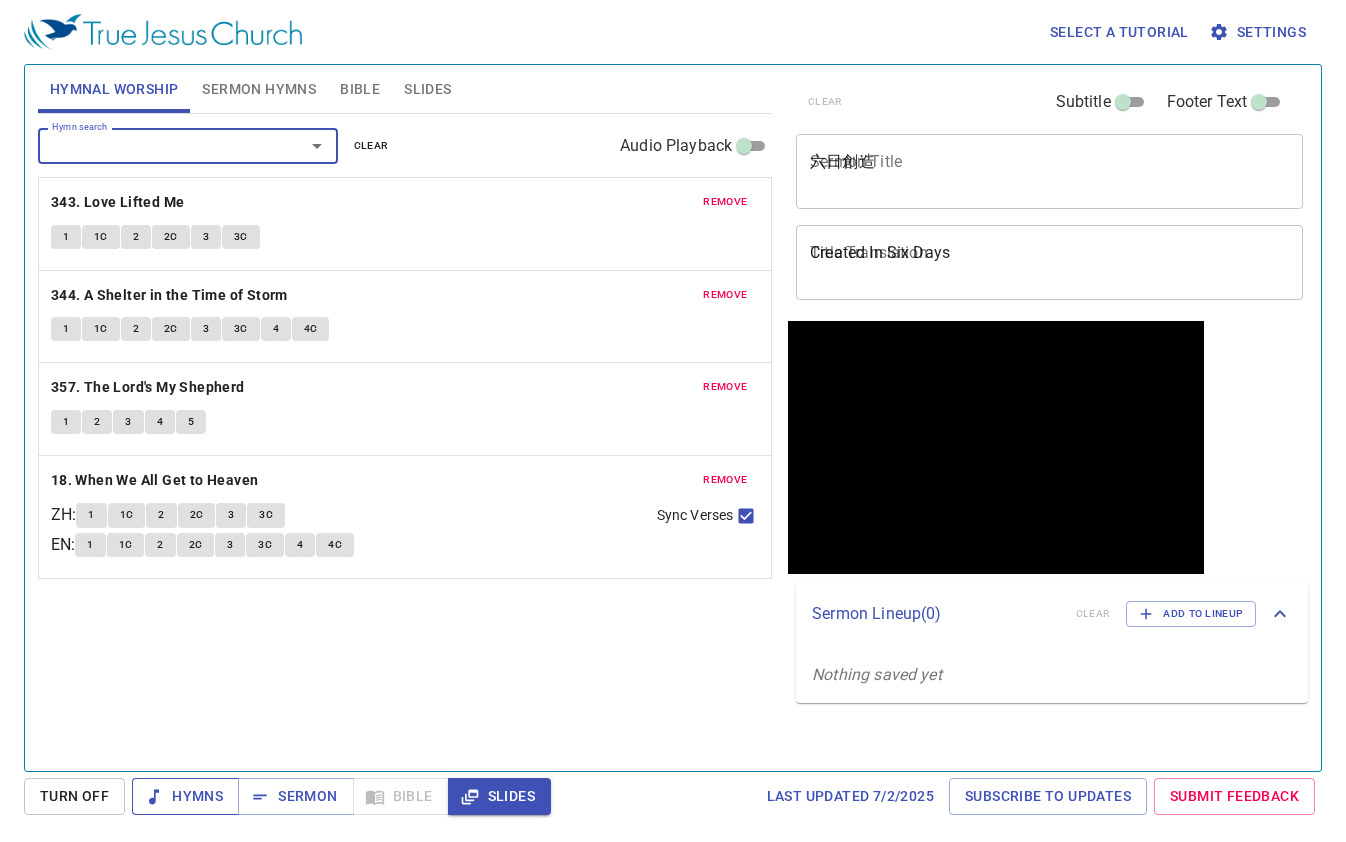 click on "Hymns" at bounding box center [185, 796] 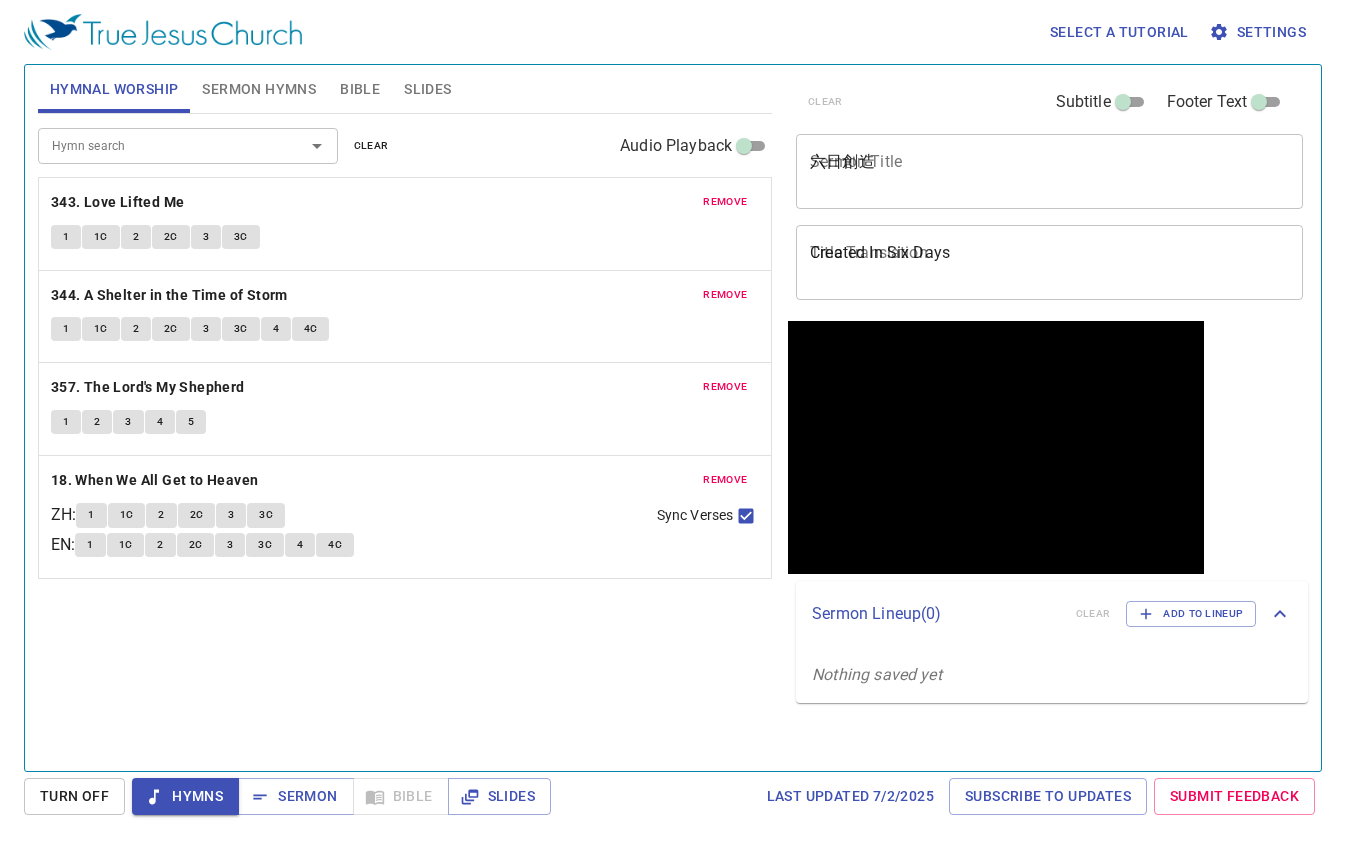 click on "Hymnal Worship Sermon Hymns Bible Slides" at bounding box center (405, 89) 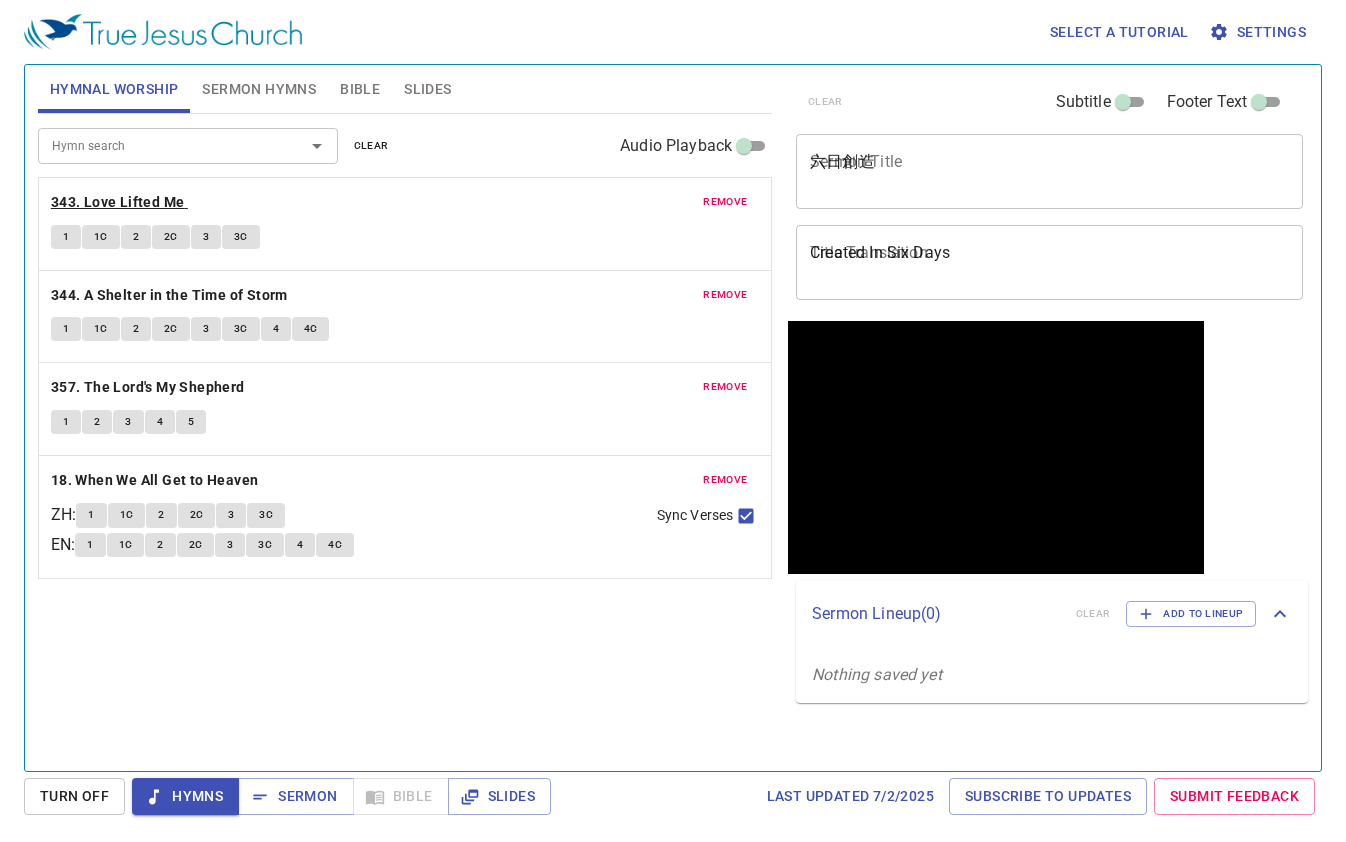 click on "343. Love Lifted Me" at bounding box center (118, 202) 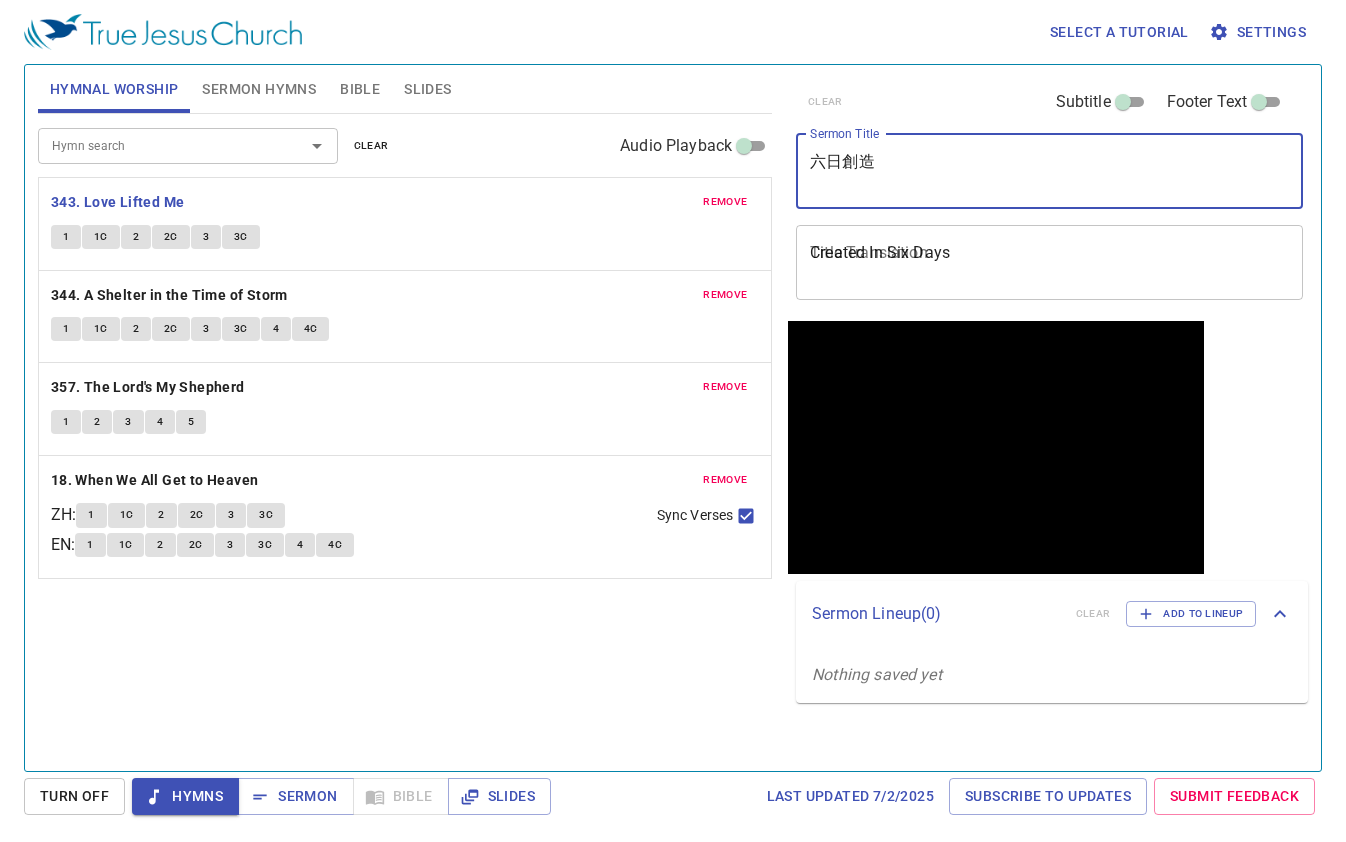 click on "六日創造" at bounding box center (1049, 171) 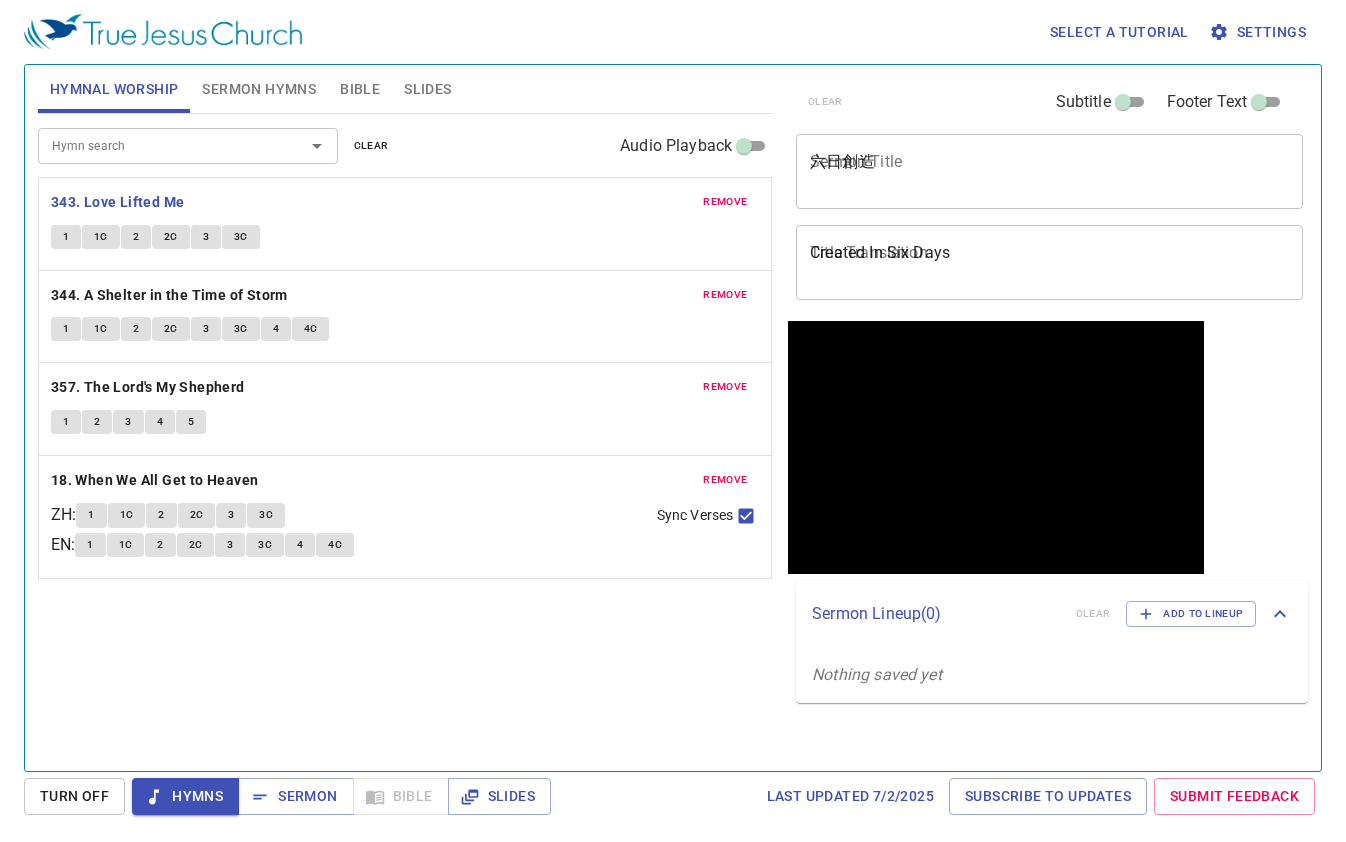 click on "Hymnal Worship Sermon Hymns Bible Slides" at bounding box center [405, 89] 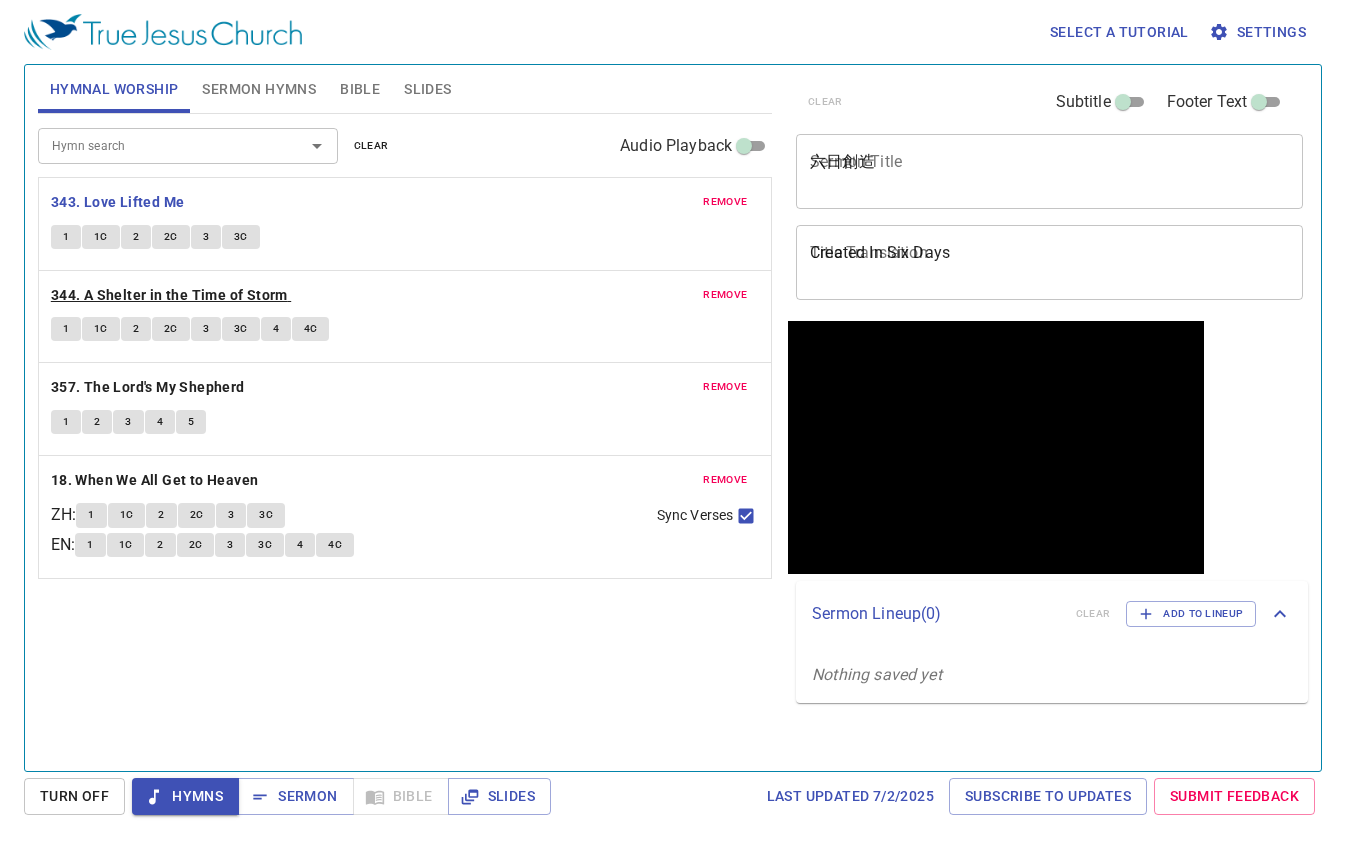 click on "344. A Shelter in the Time of Storm" at bounding box center (169, 295) 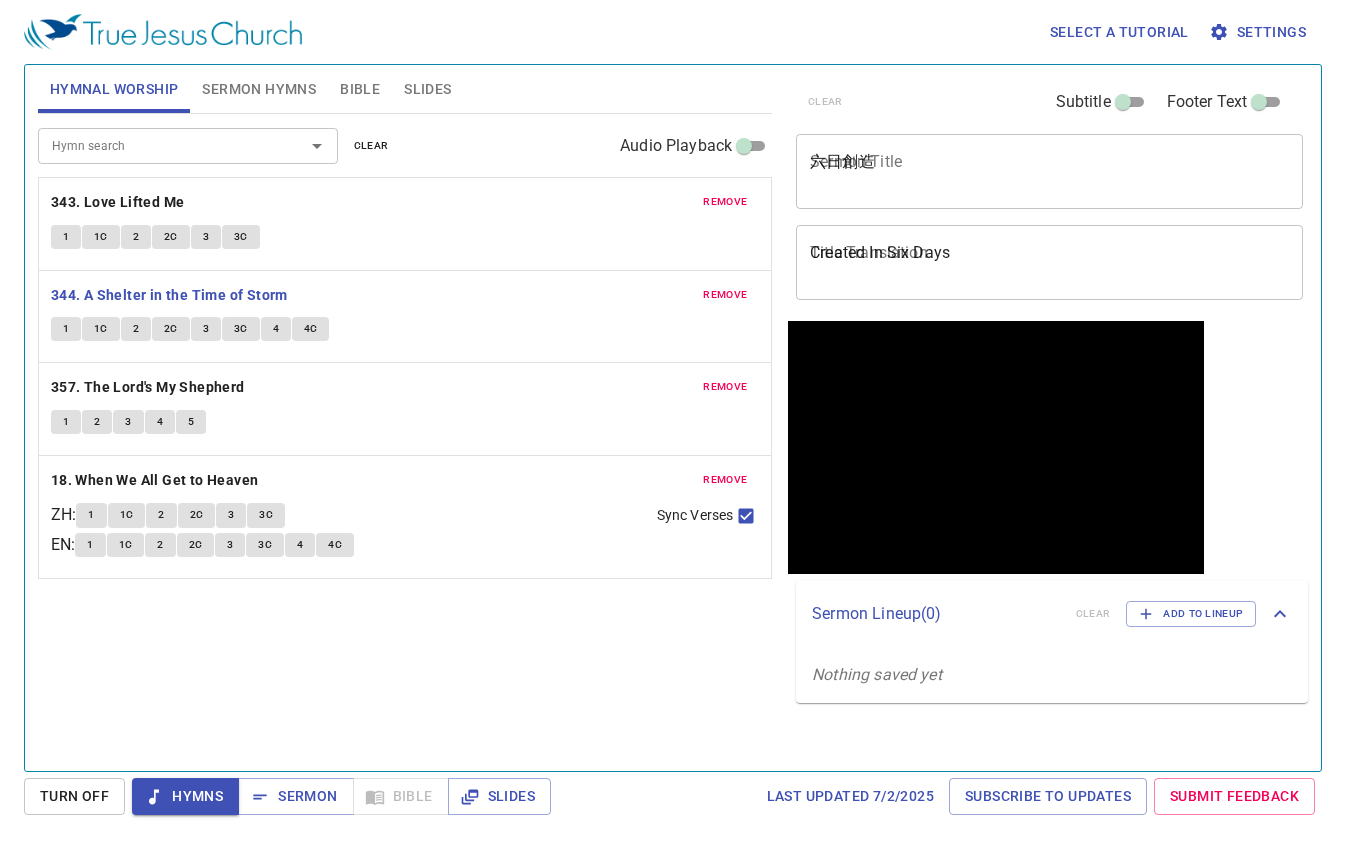 click on "Select a tutorial Settings" at bounding box center [669, 32] 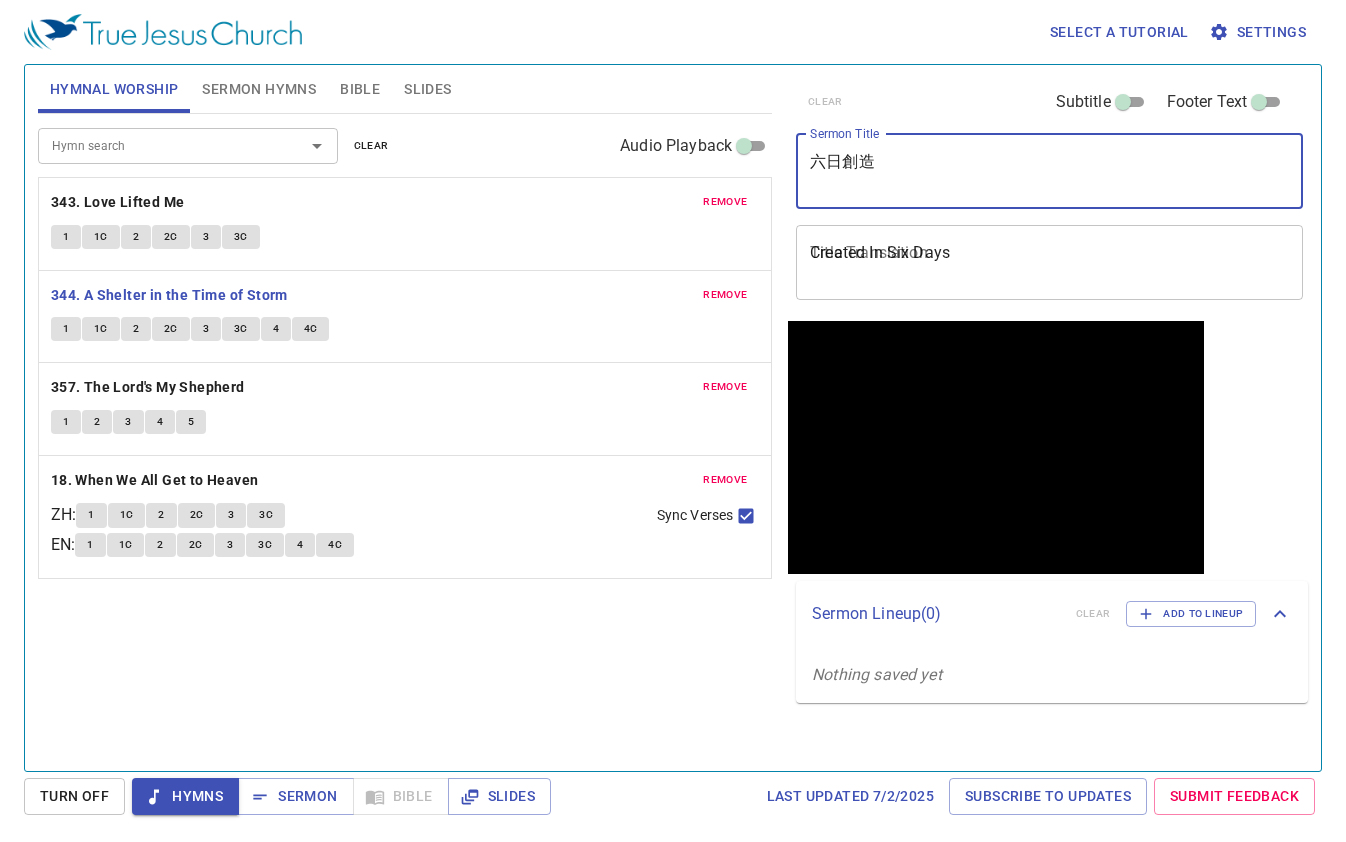 click on "Created In Six Days" at bounding box center [1049, 262] 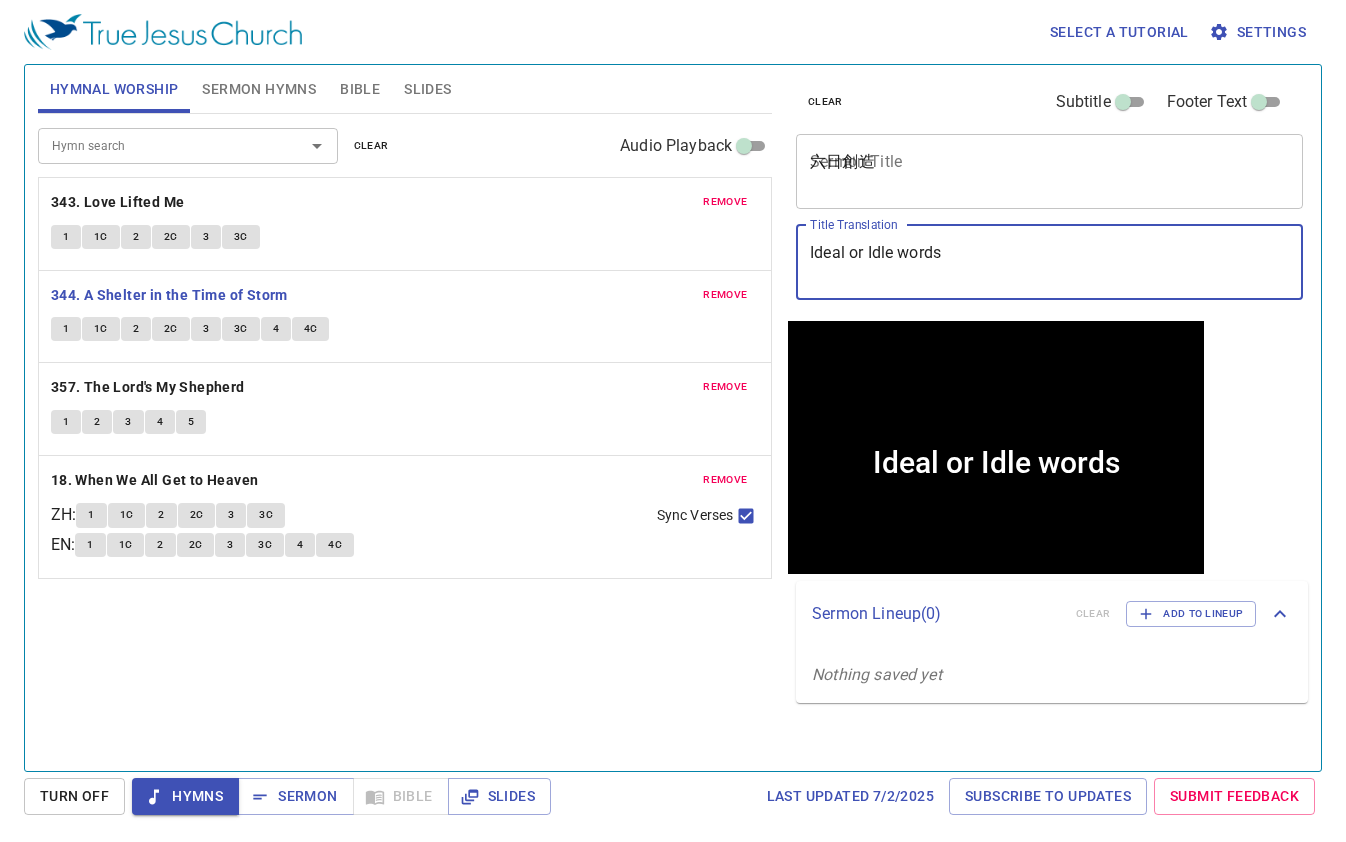 type on "Ideal or Idle words" 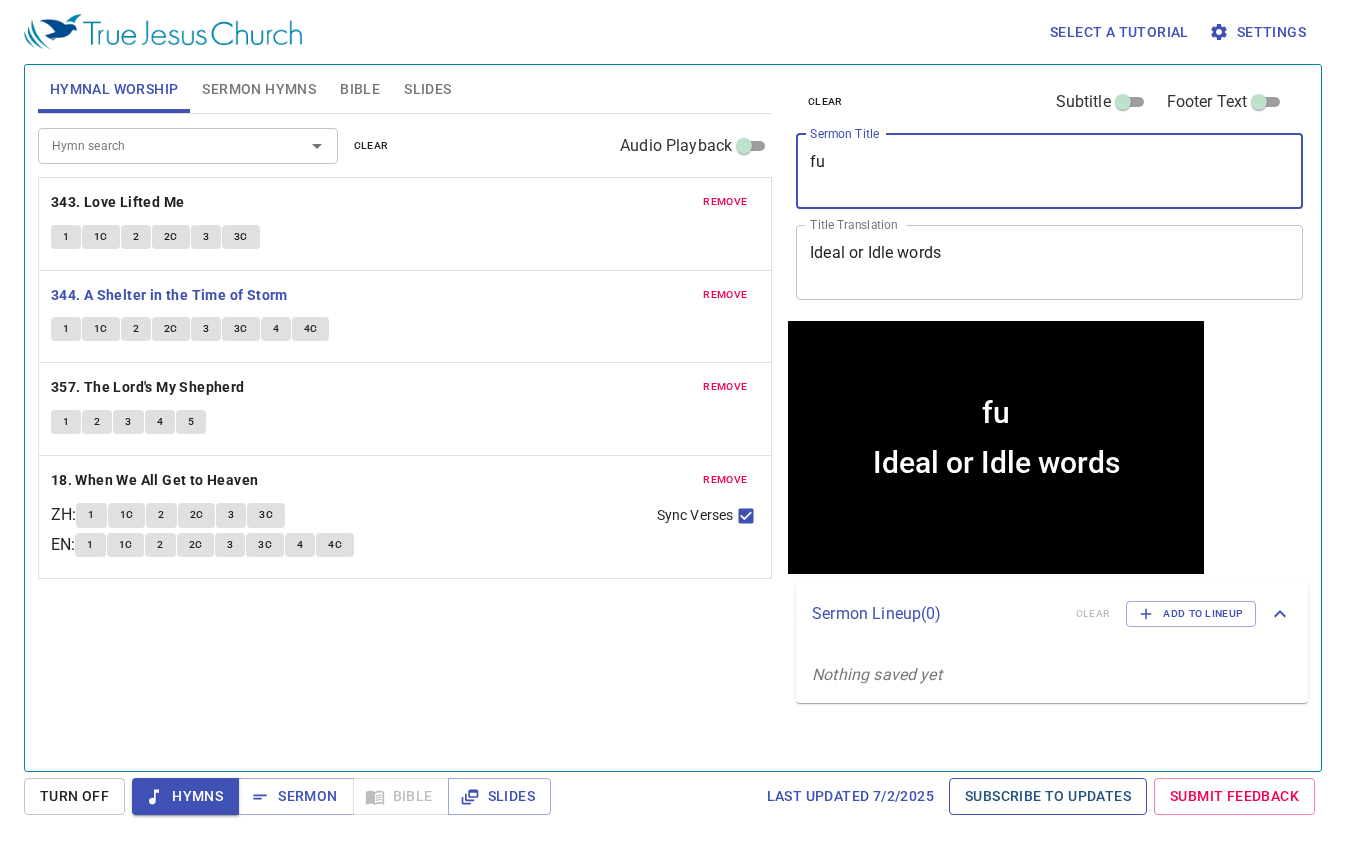type on "f" 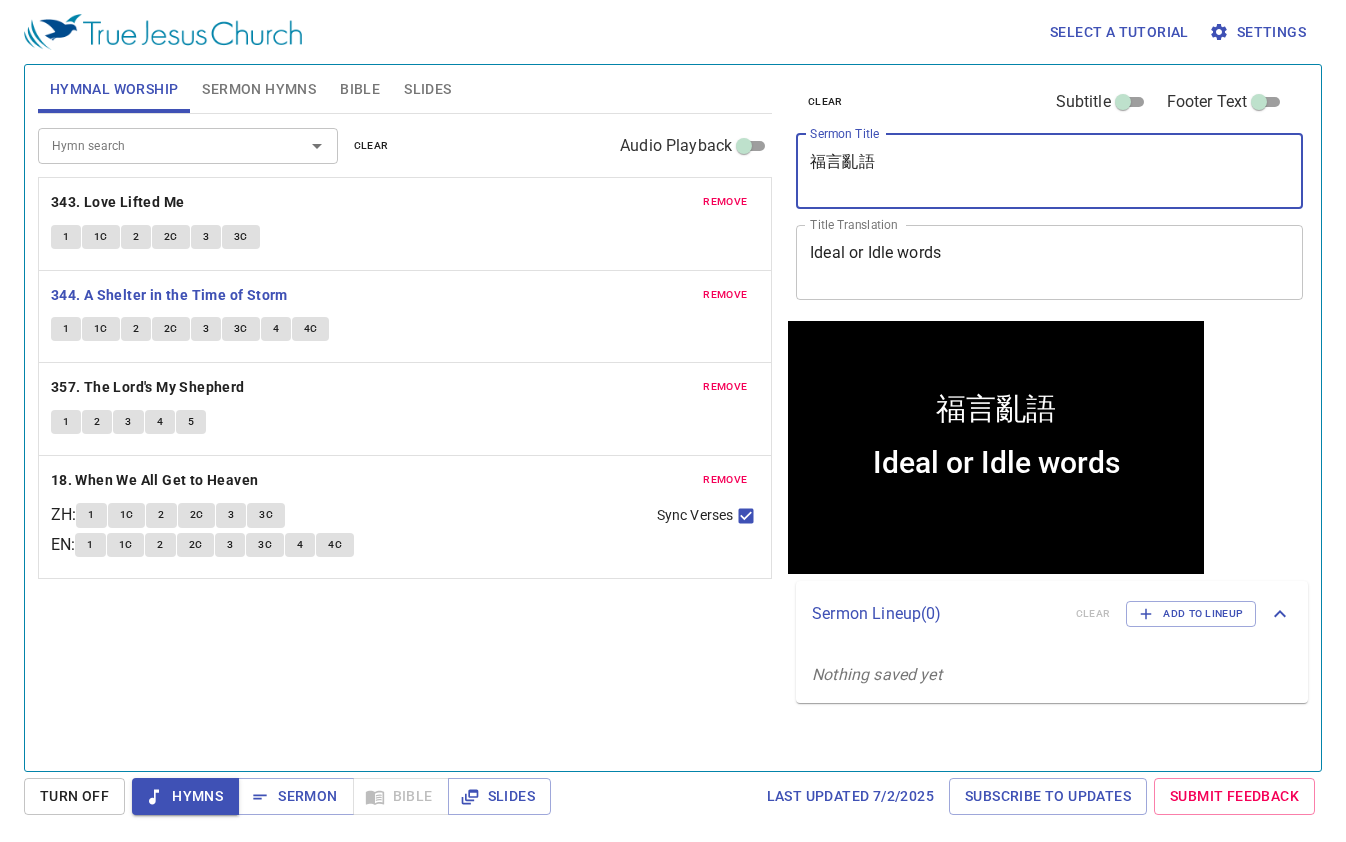 type on "福言亂語" 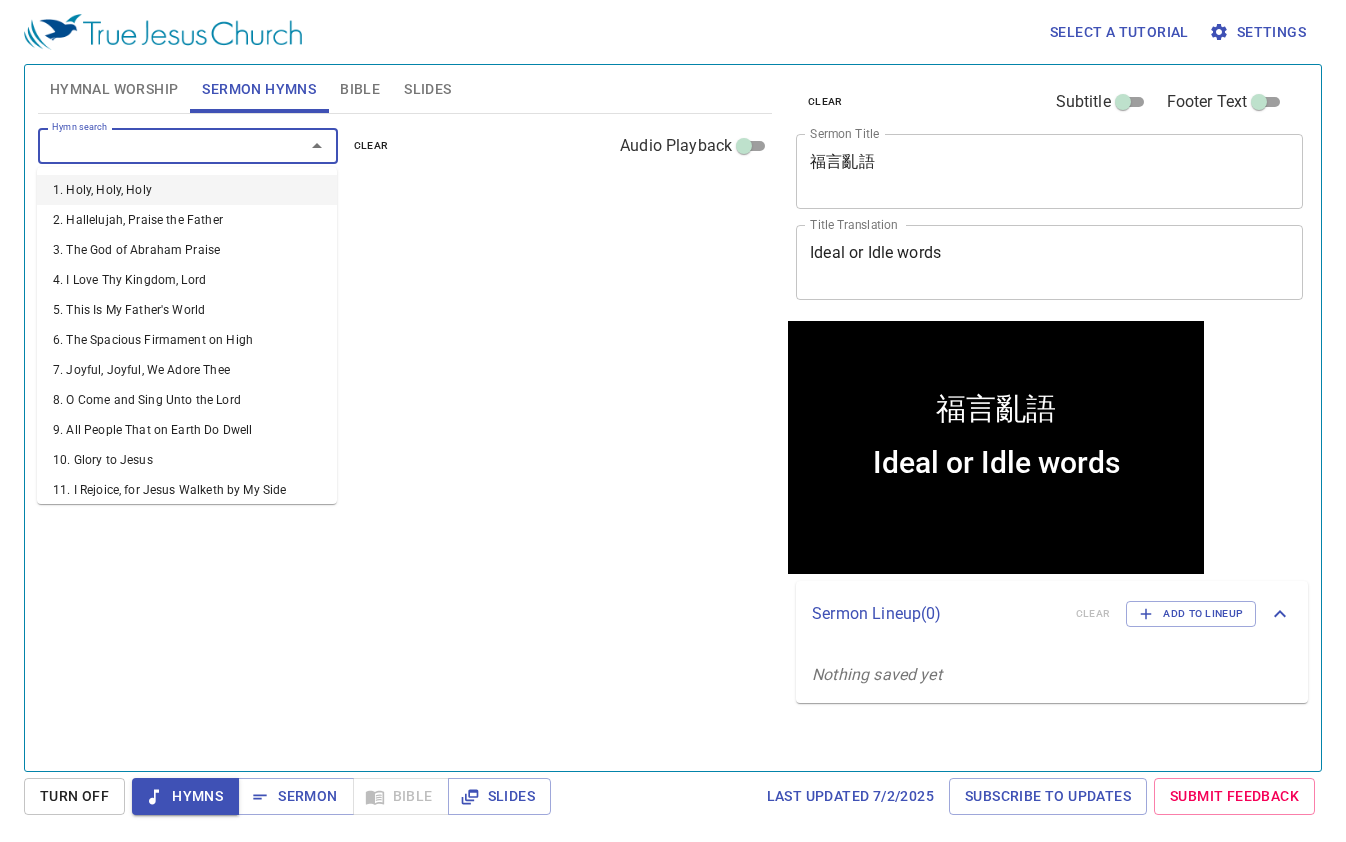click on "Hymn search" at bounding box center (158, 145) 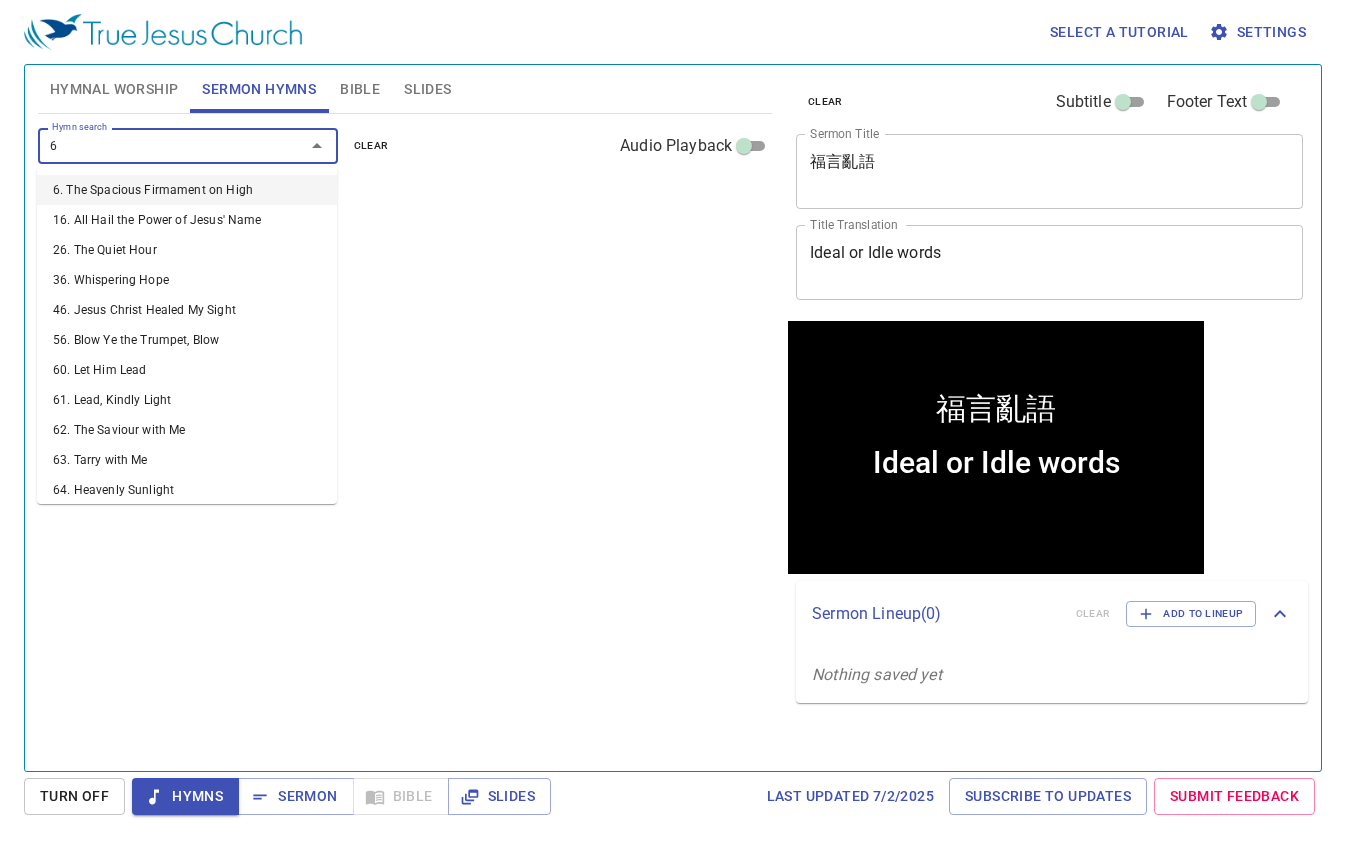type on "67" 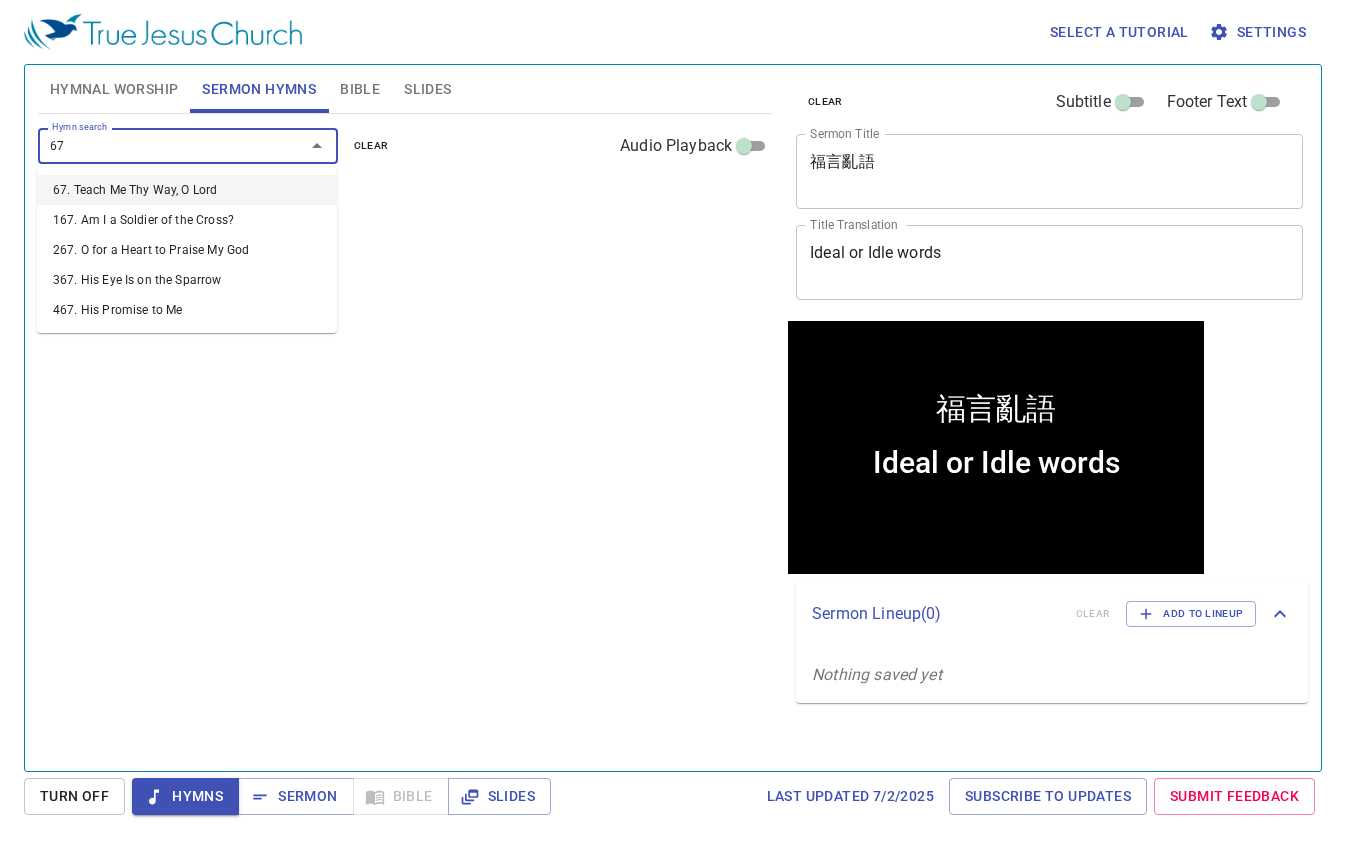 click on "67. Teach Me Thy Way, O Lord" at bounding box center [187, 190] 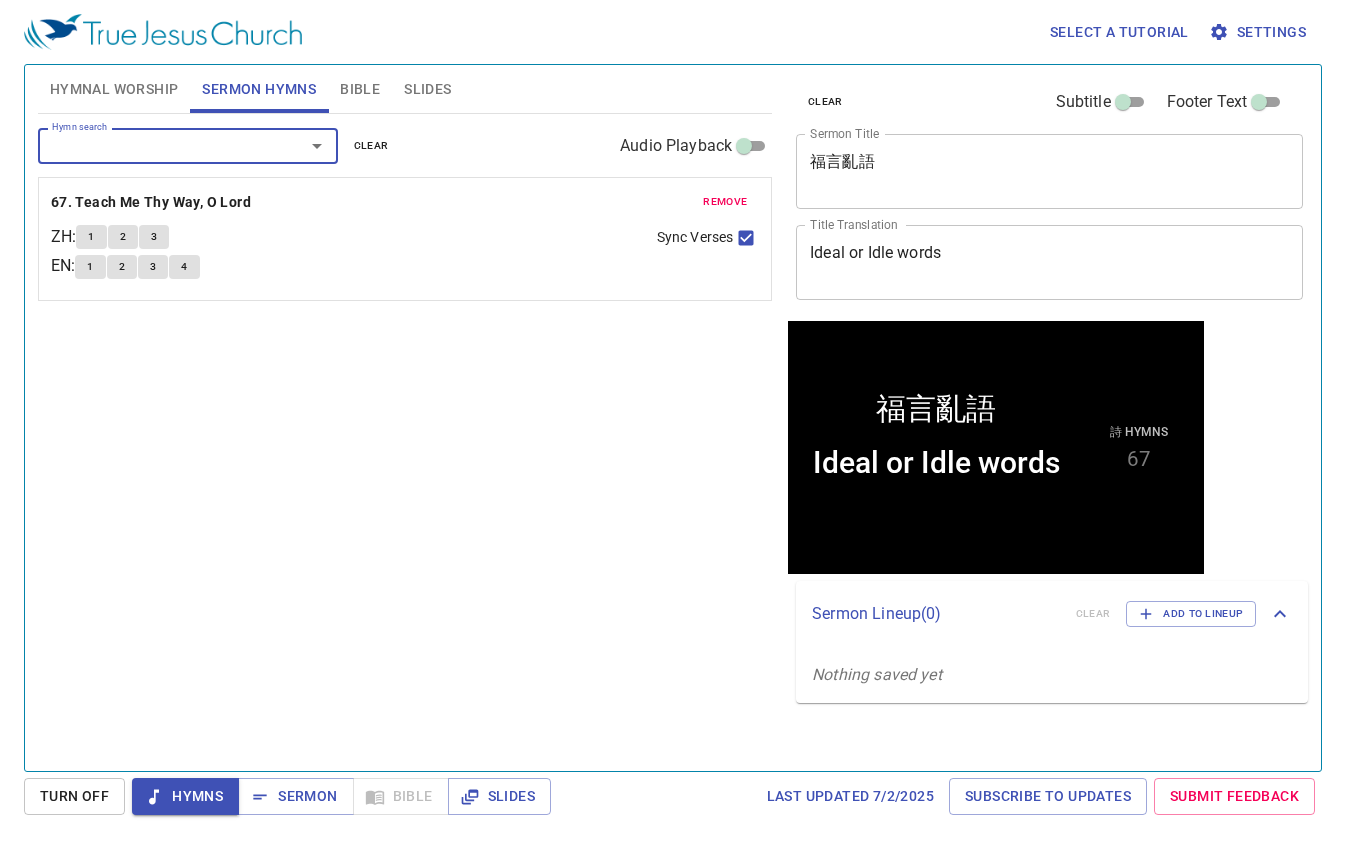 click on "Hymn search" at bounding box center [158, 145] 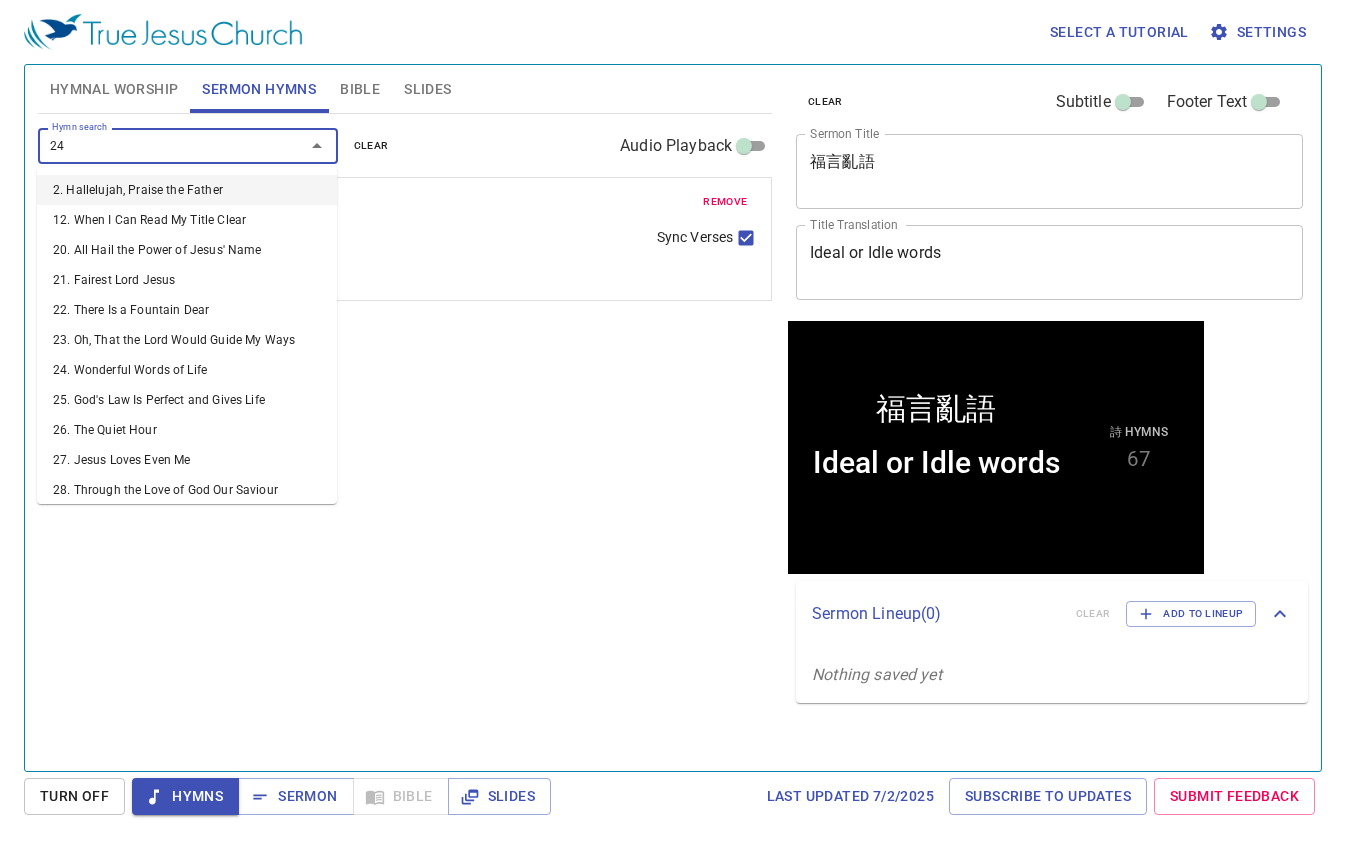 type on "244" 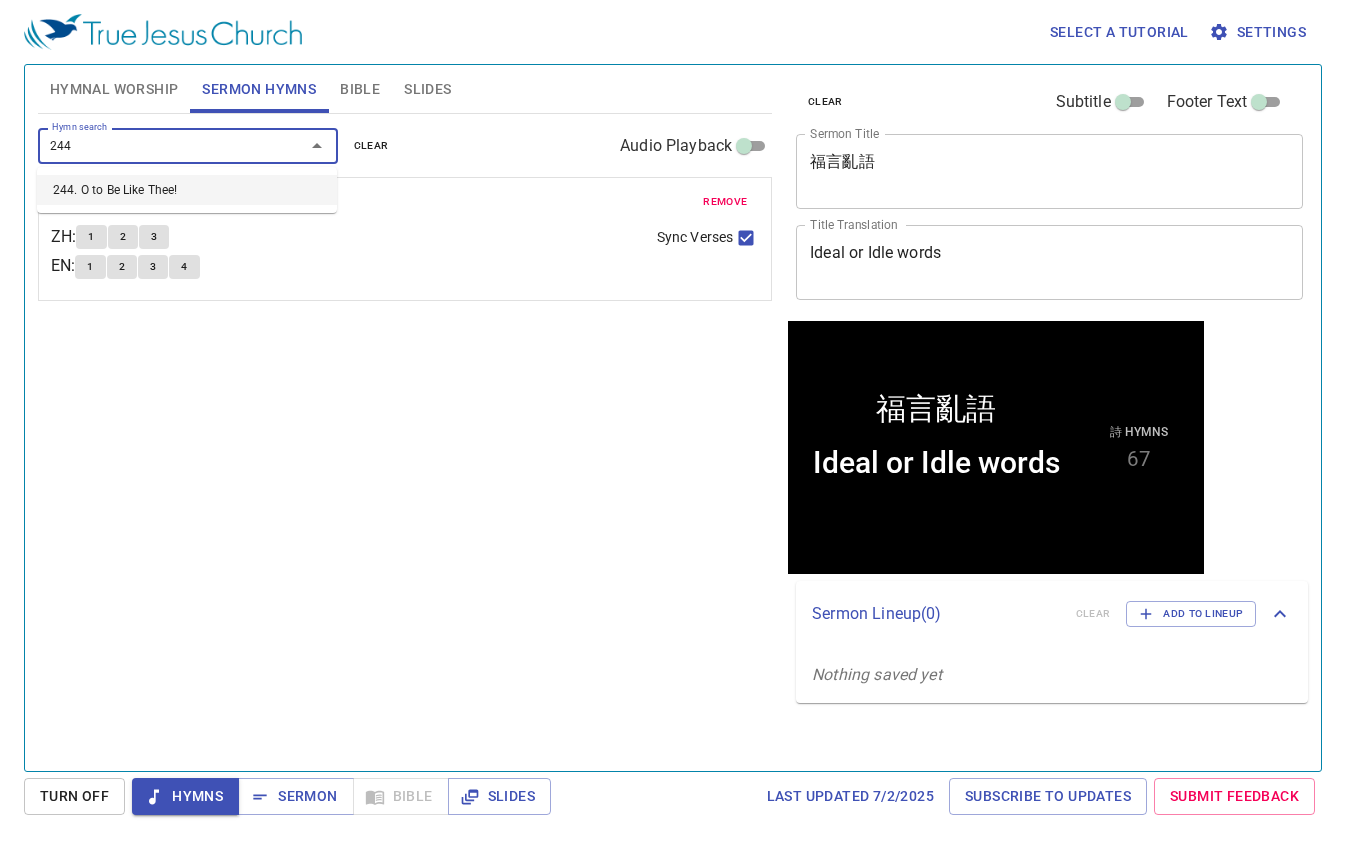 click on "244. O to Be Like Thee!" at bounding box center [187, 190] 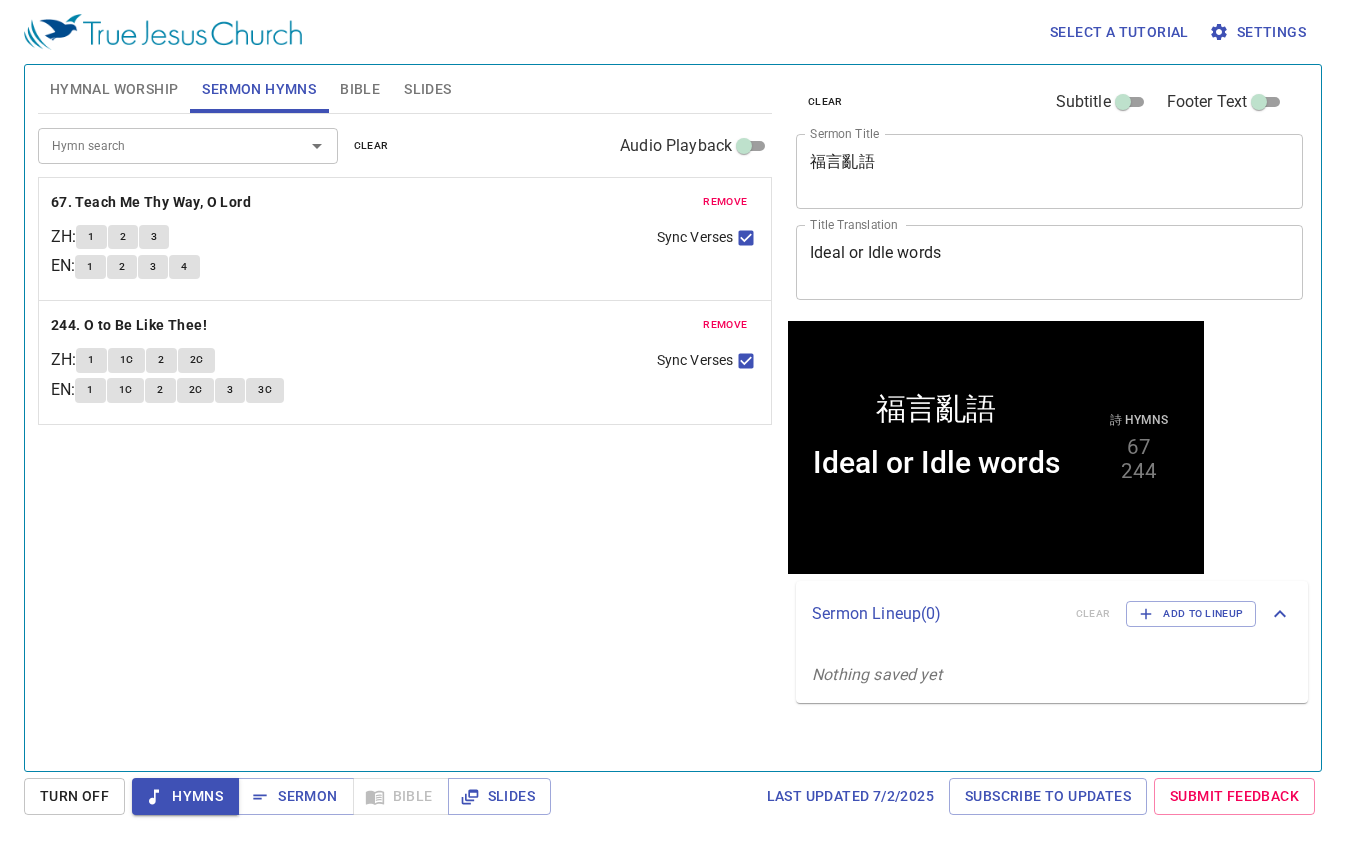 click on "福言亂語" at bounding box center (936, 408) 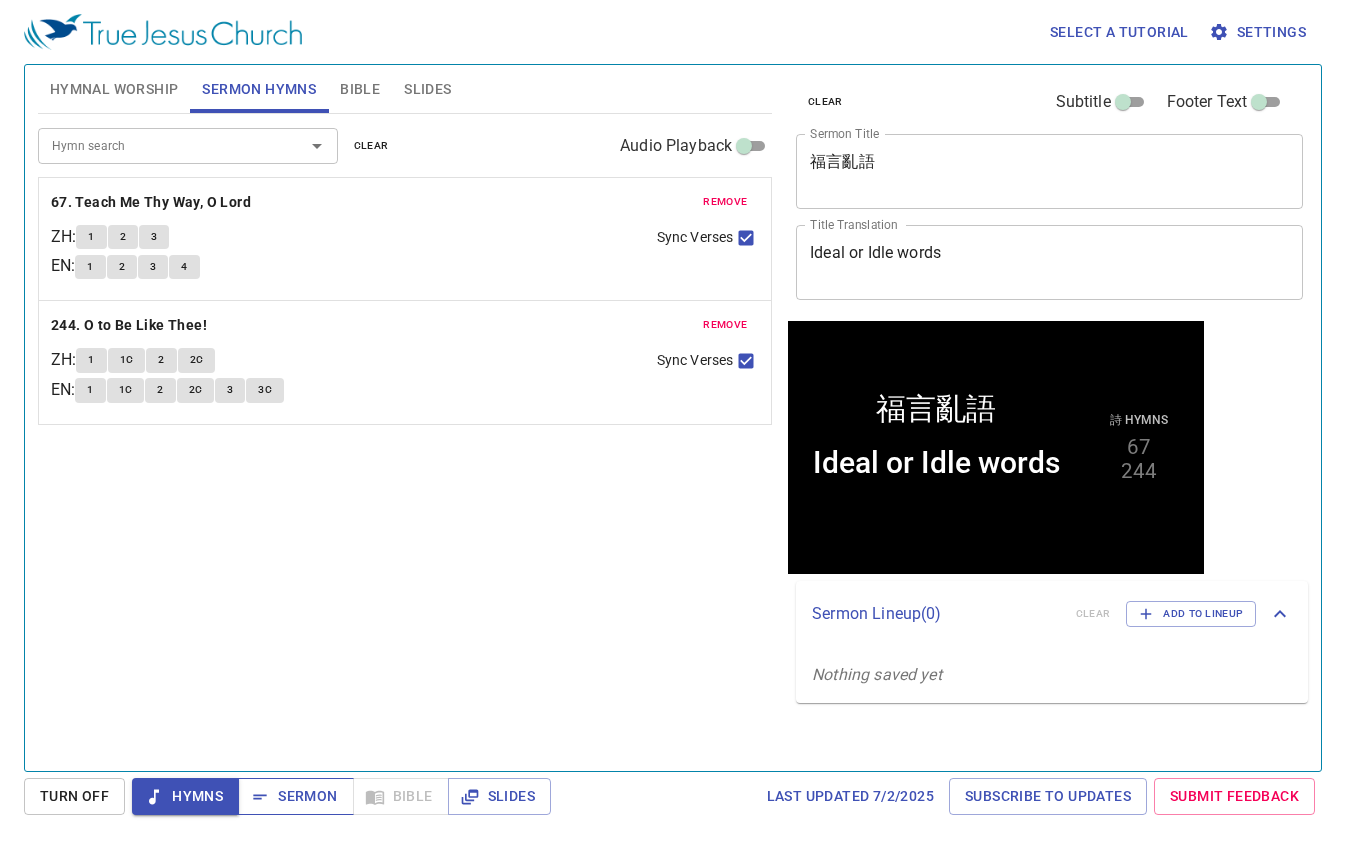 drag, startPoint x: 307, startPoint y: 804, endPoint x: 285, endPoint y: 812, distance: 23.409399 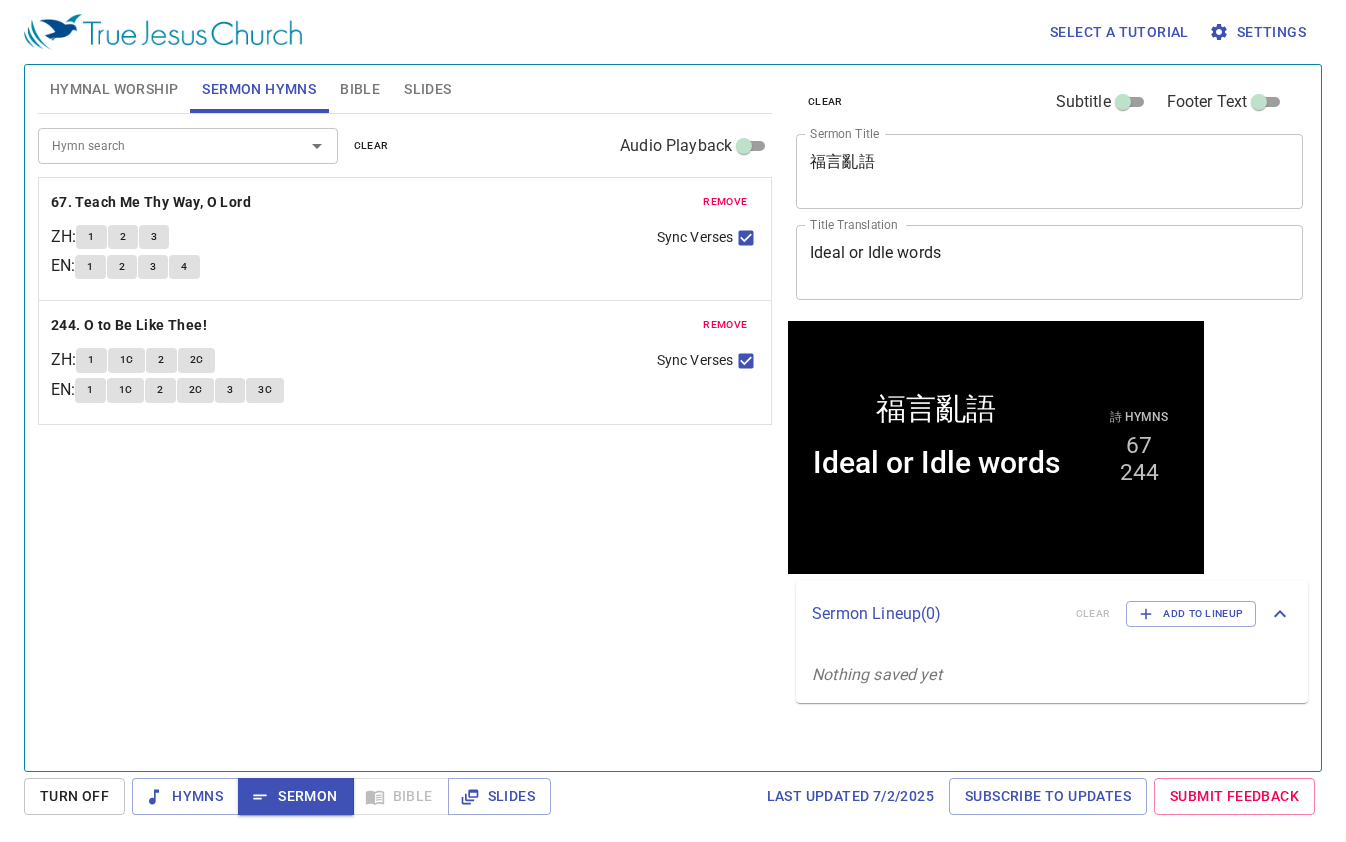 click on "Hymnal Worship Sermon Hymns Bible Slides" at bounding box center (405, 89) 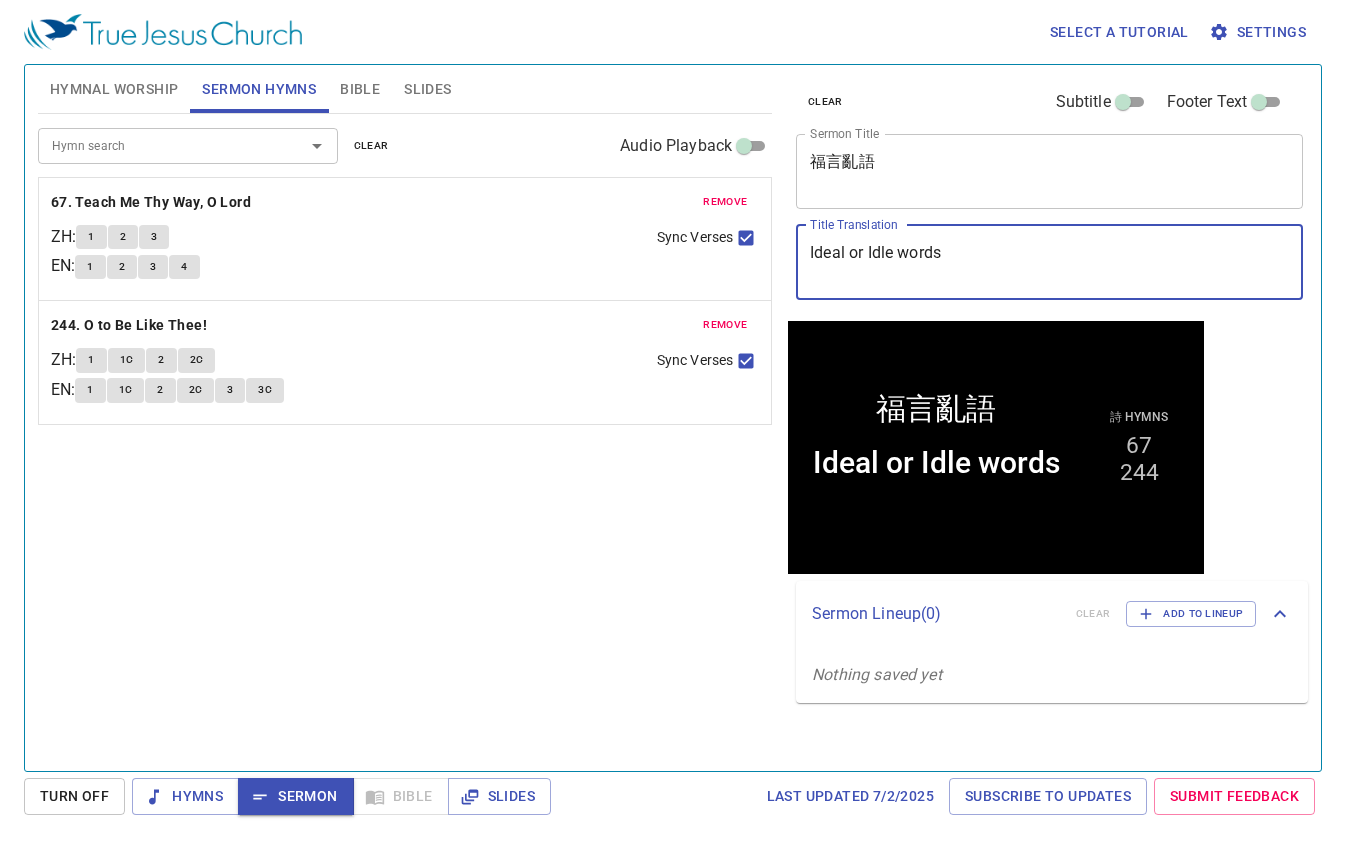 drag, startPoint x: 958, startPoint y: 254, endPoint x: 794, endPoint y: 255, distance: 164.00305 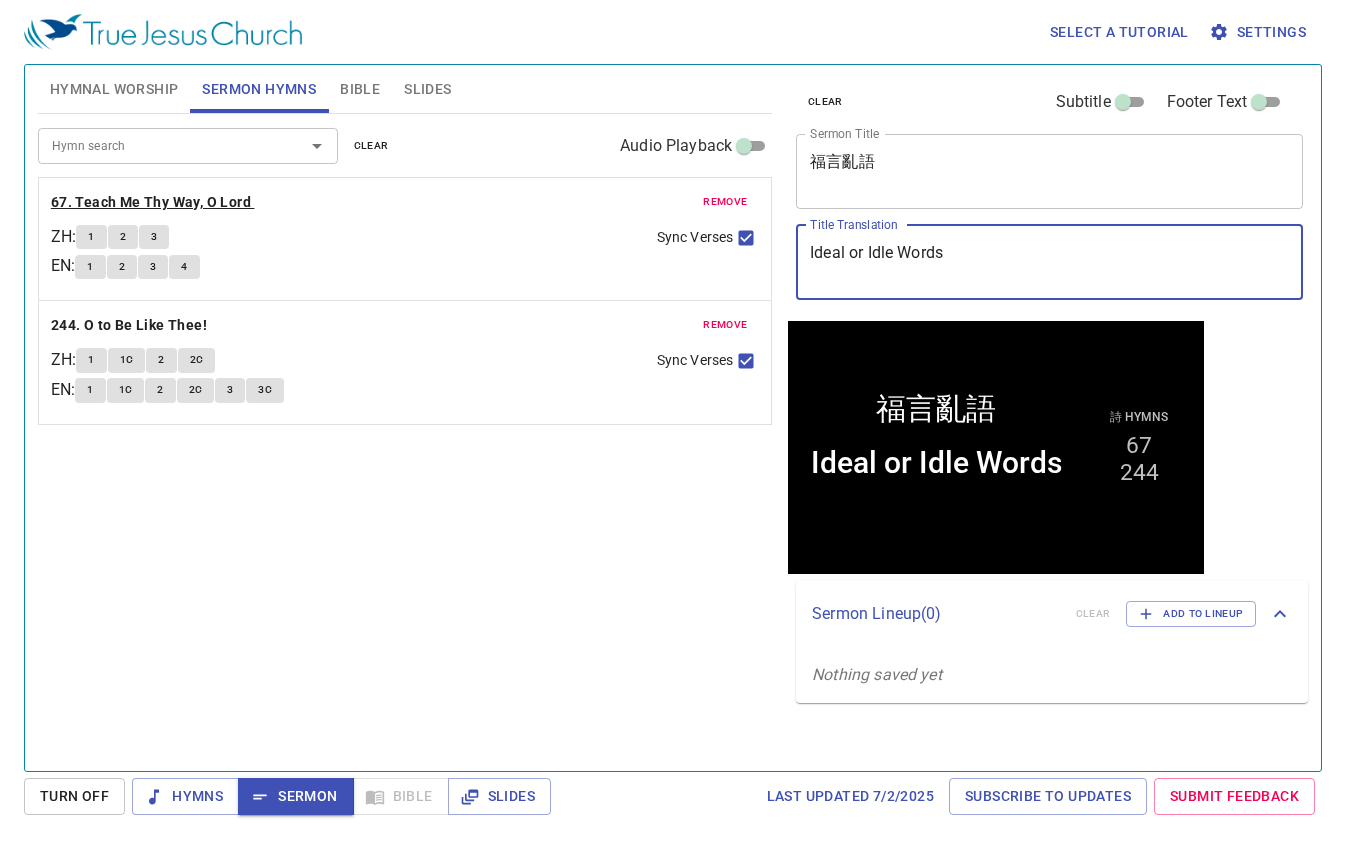 type on "Ideal or Idle Words" 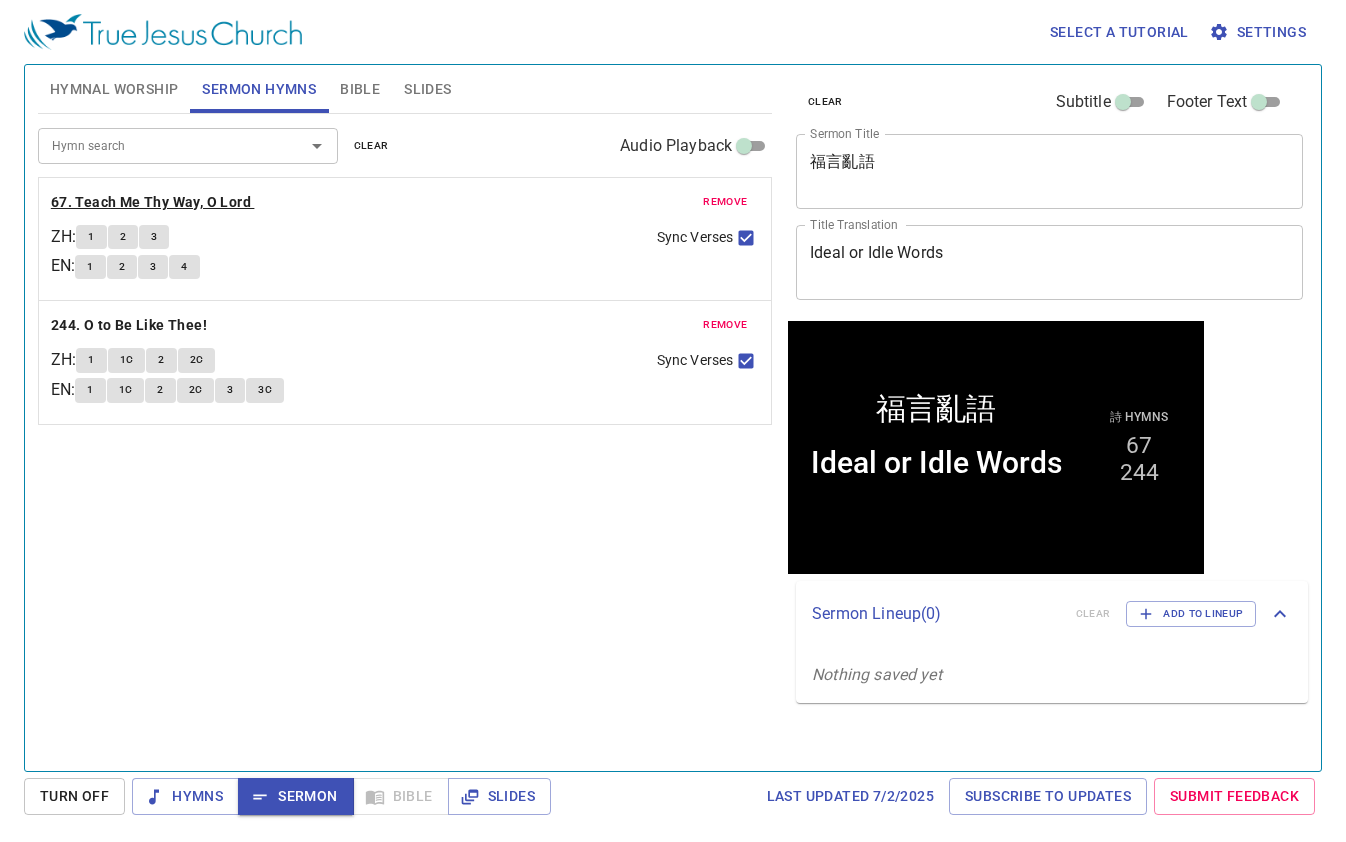 click on "67. Teach Me Thy Way, O Lord" at bounding box center (151, 202) 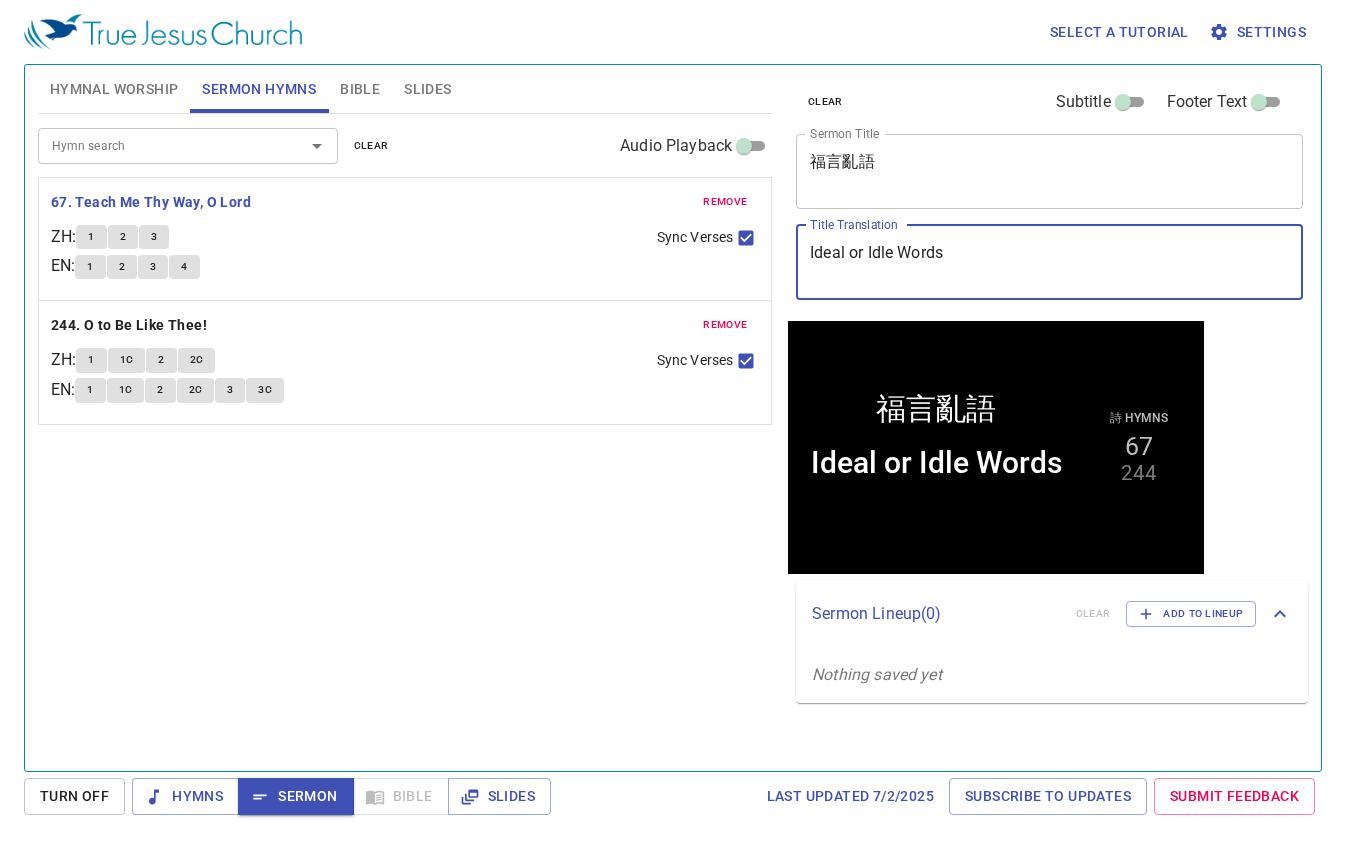 drag, startPoint x: 968, startPoint y: 260, endPoint x: 726, endPoint y: 227, distance: 244.23964 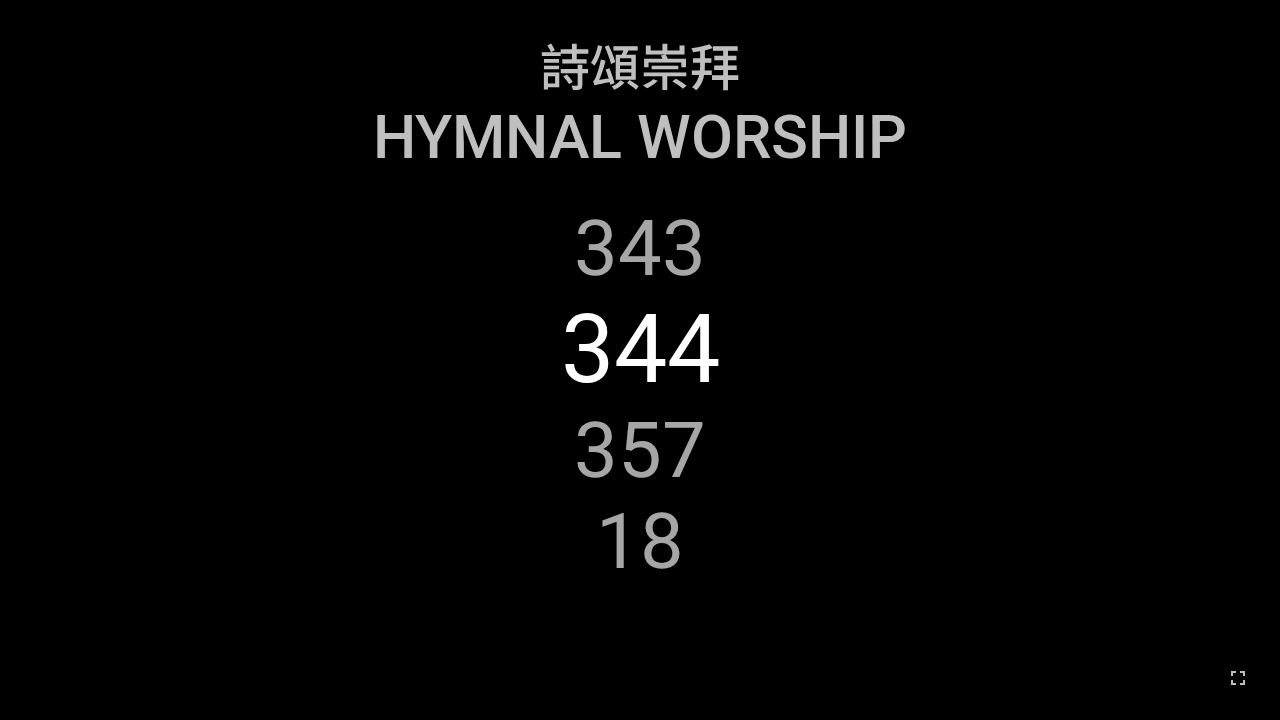scroll, scrollTop: 0, scrollLeft: 0, axis: both 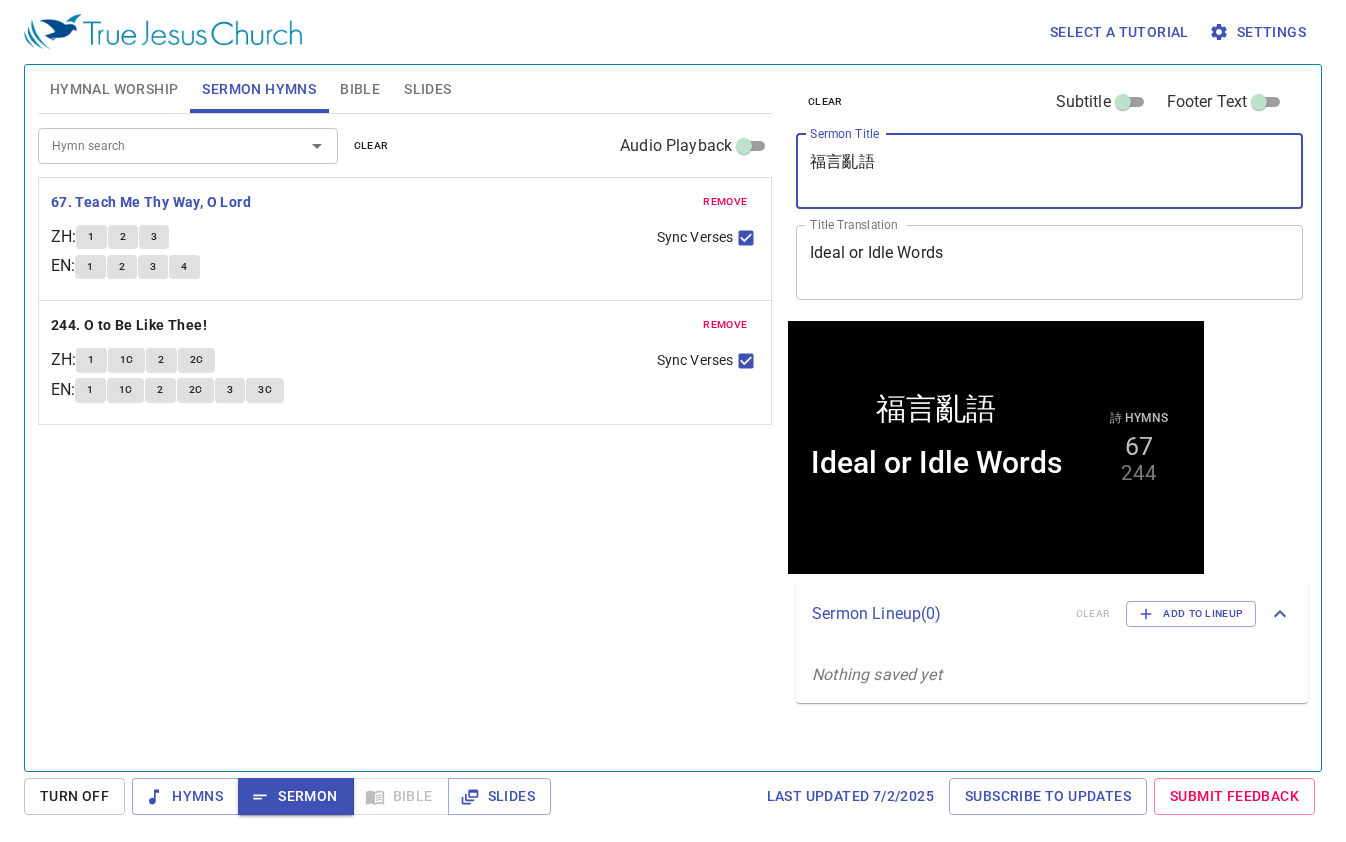 drag, startPoint x: 920, startPoint y: 168, endPoint x: 720, endPoint y: 153, distance: 200.5617 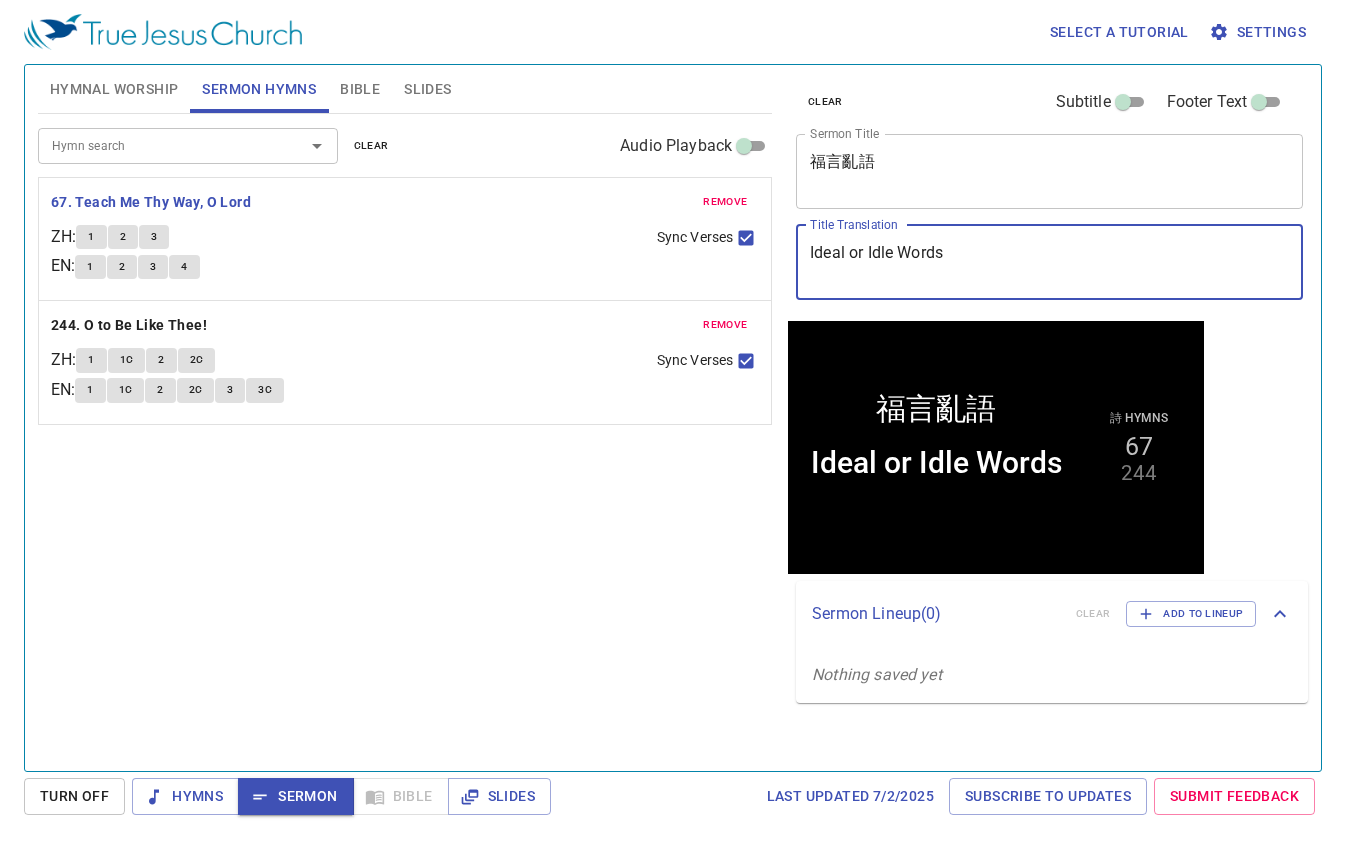 drag, startPoint x: 984, startPoint y: 262, endPoint x: 738, endPoint y: 255, distance: 246.09958 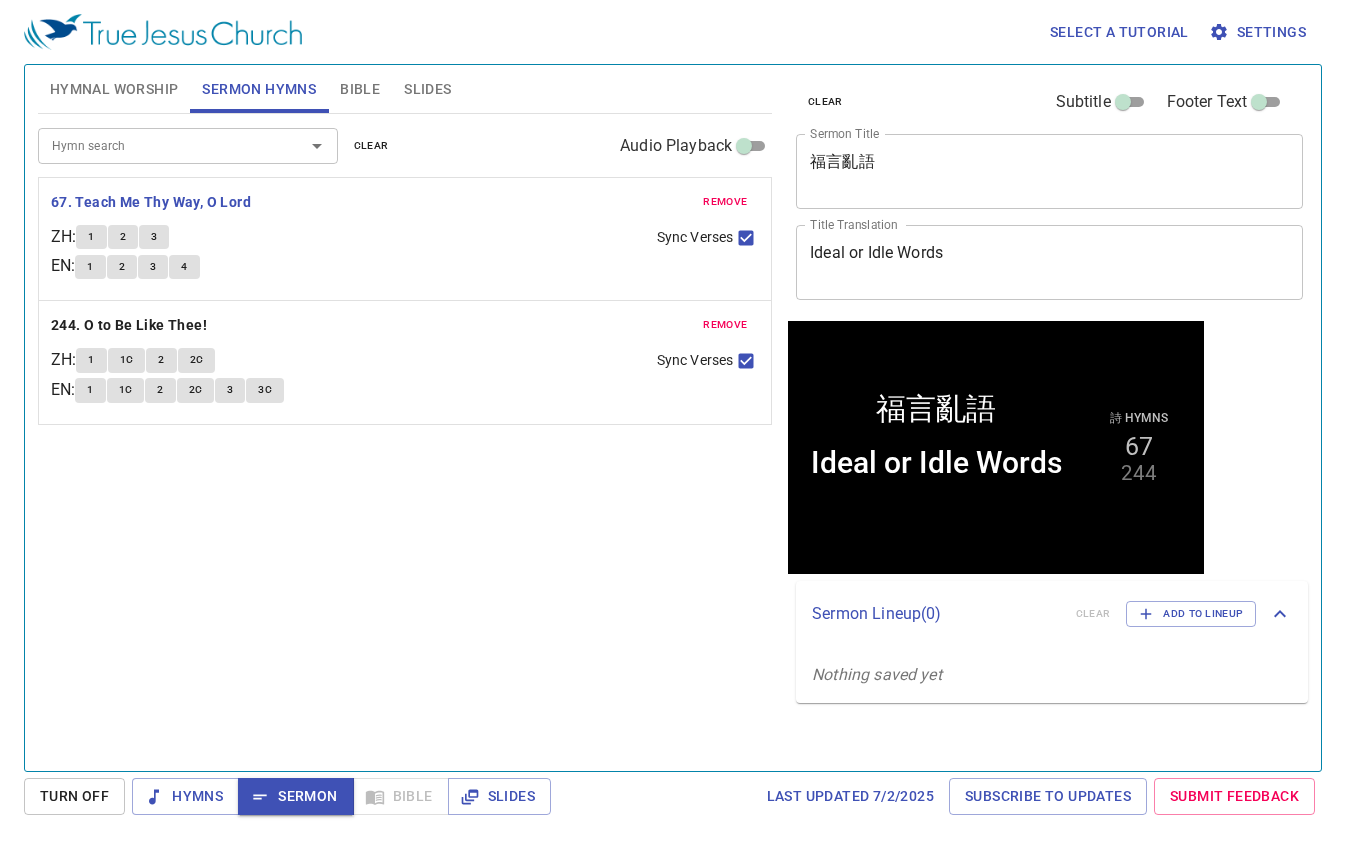 click on "Hymn search Hymn search   clear Audio Playback remove 67. Teach Me Thy Way, O Lord   ZH :   1 2 3 EN :   1 2 3 4 Sync Verses remove 244. O to Be Like Thee!   ZH :   1 1C 2 2C EN :   1 1C 2 2C 3 3C Sync Verses" at bounding box center [405, 434] 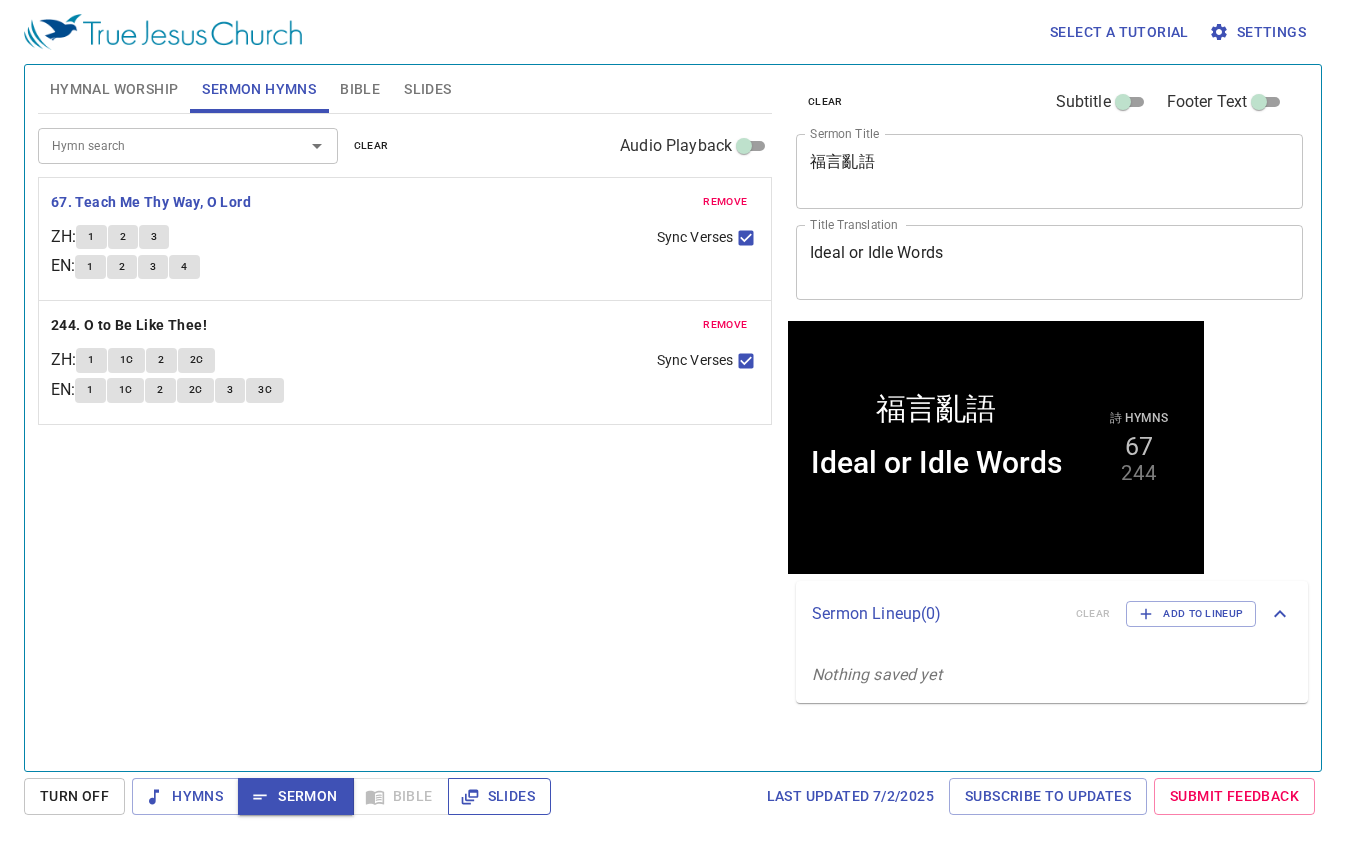 click on "Slides" at bounding box center (499, 796) 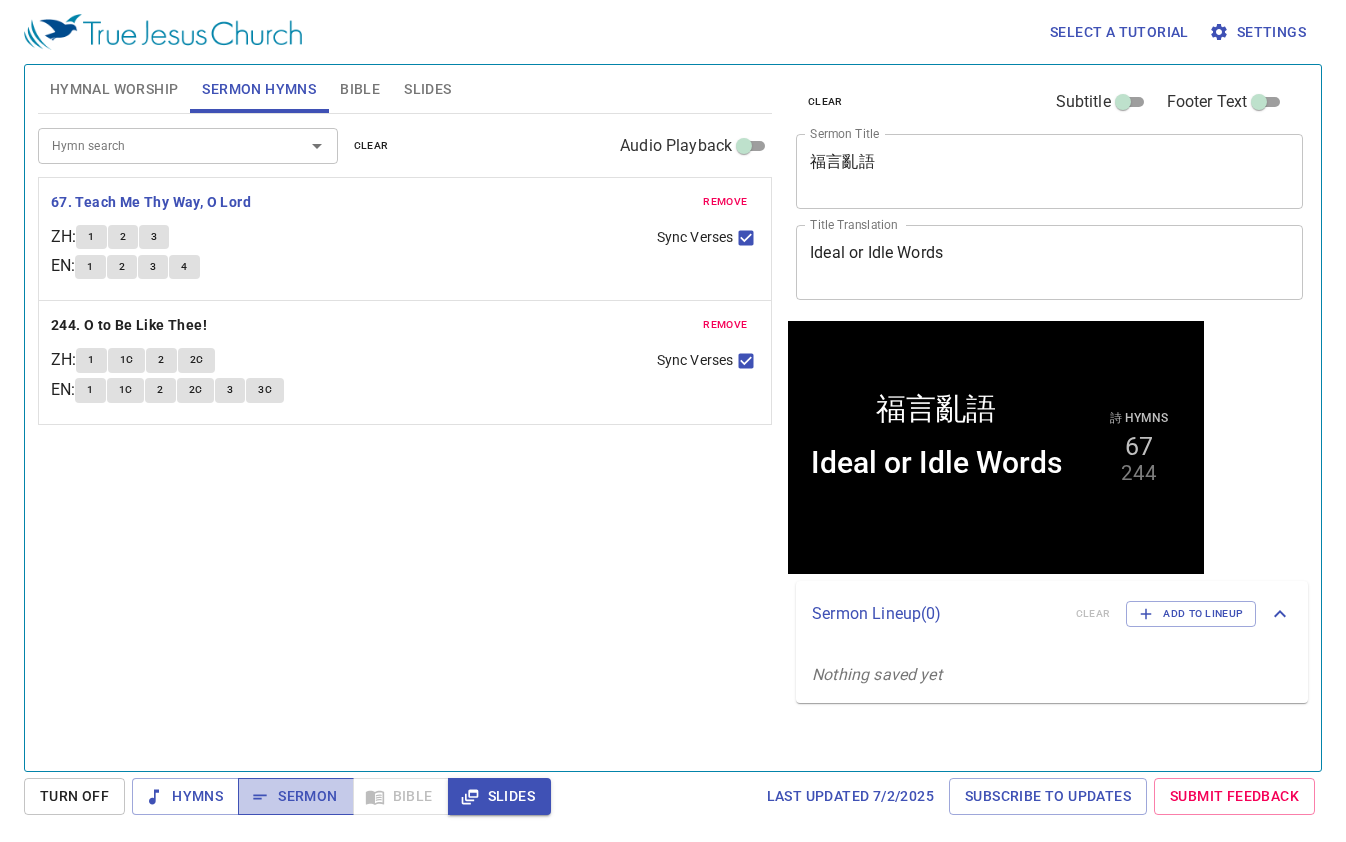 click on "Sermon" at bounding box center (295, 796) 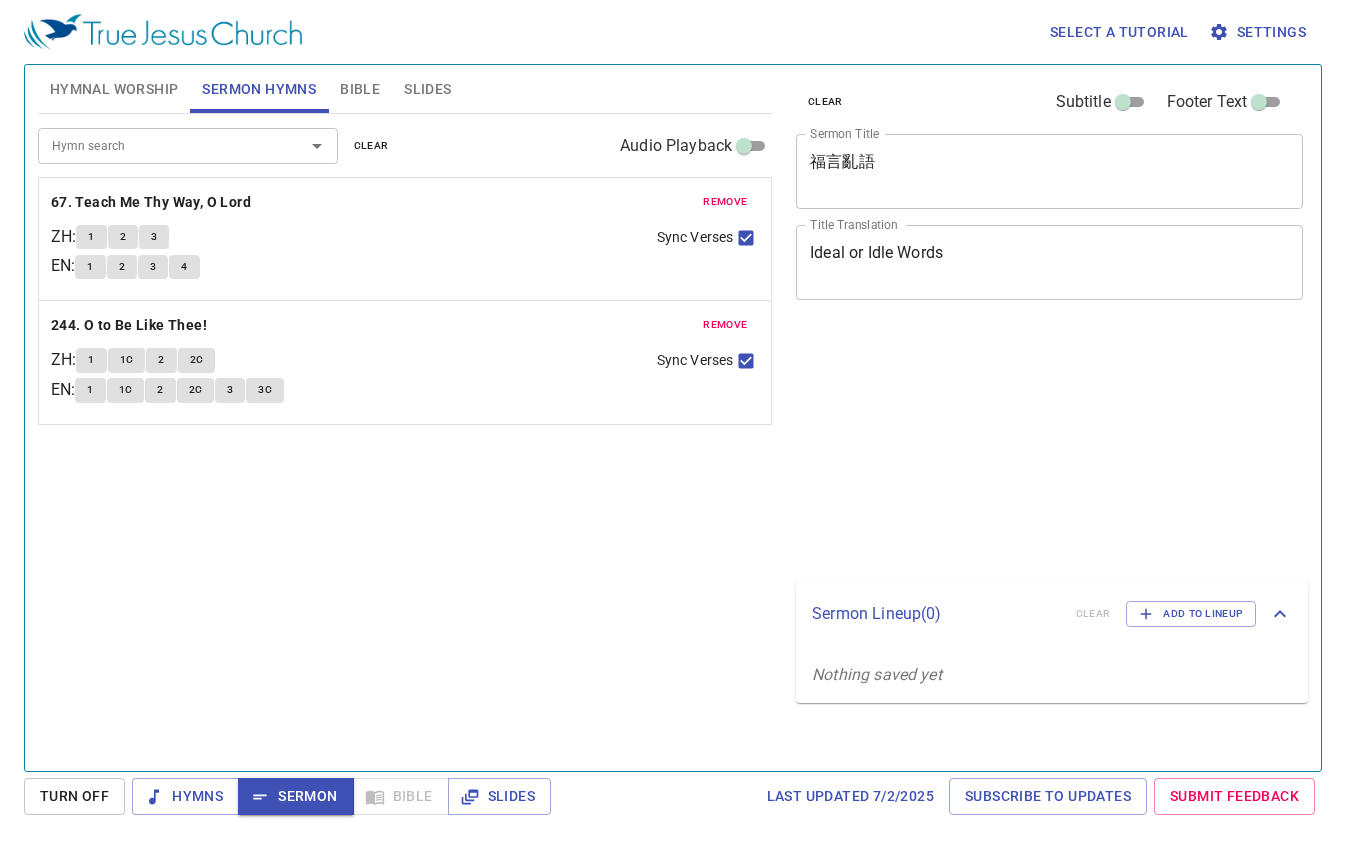scroll, scrollTop: 0, scrollLeft: 0, axis: both 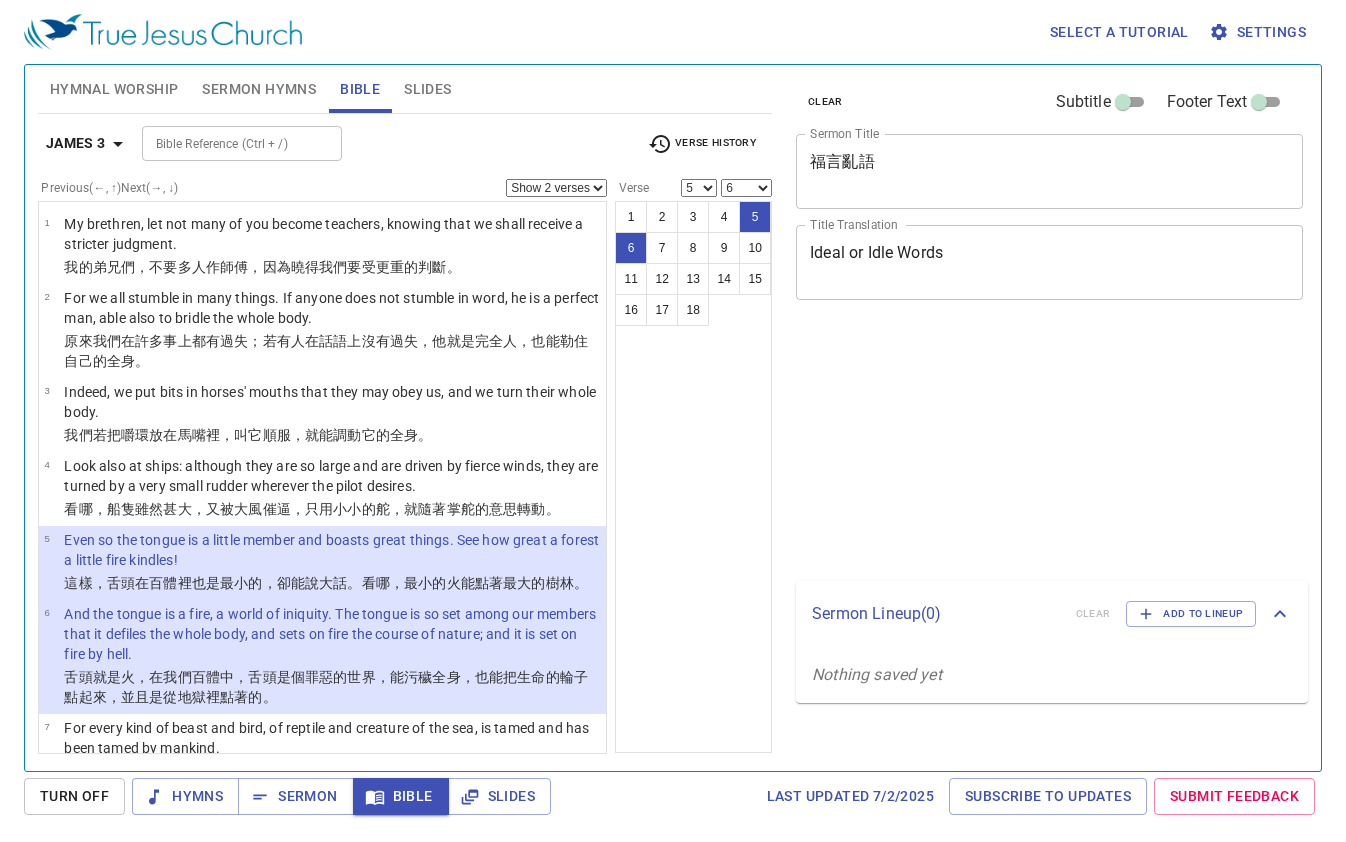 select on "2" 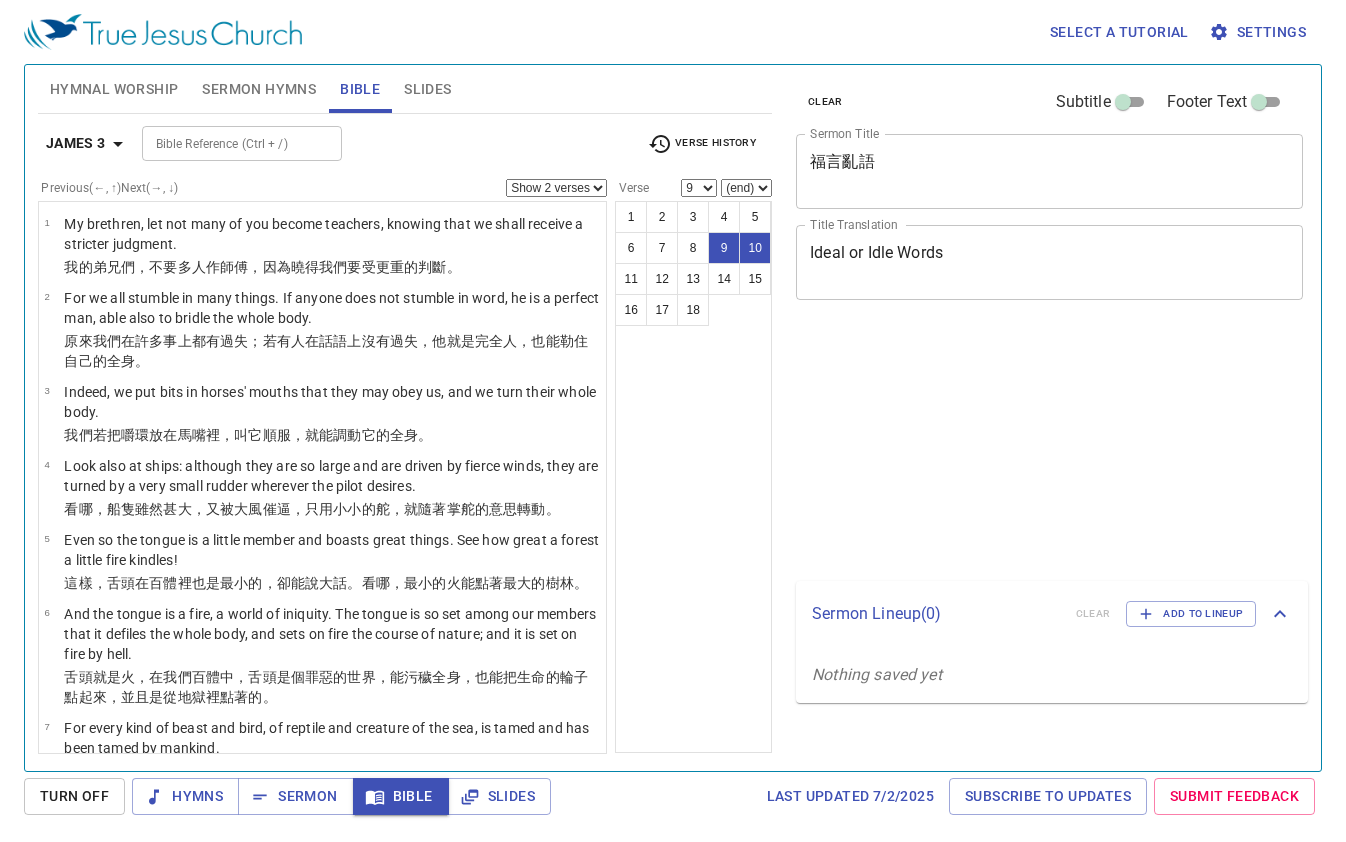 select on "2" 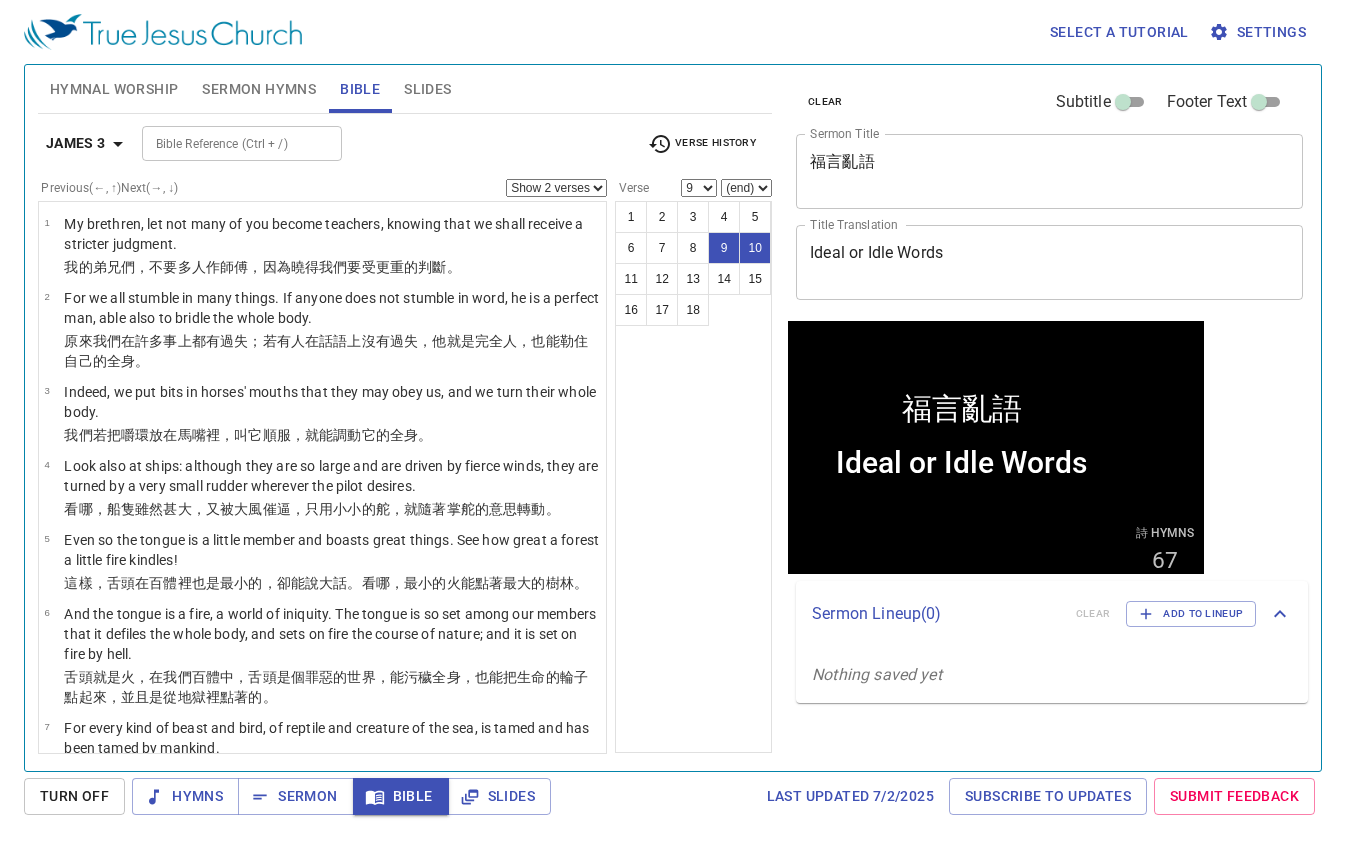 scroll, scrollTop: 0, scrollLeft: 0, axis: both 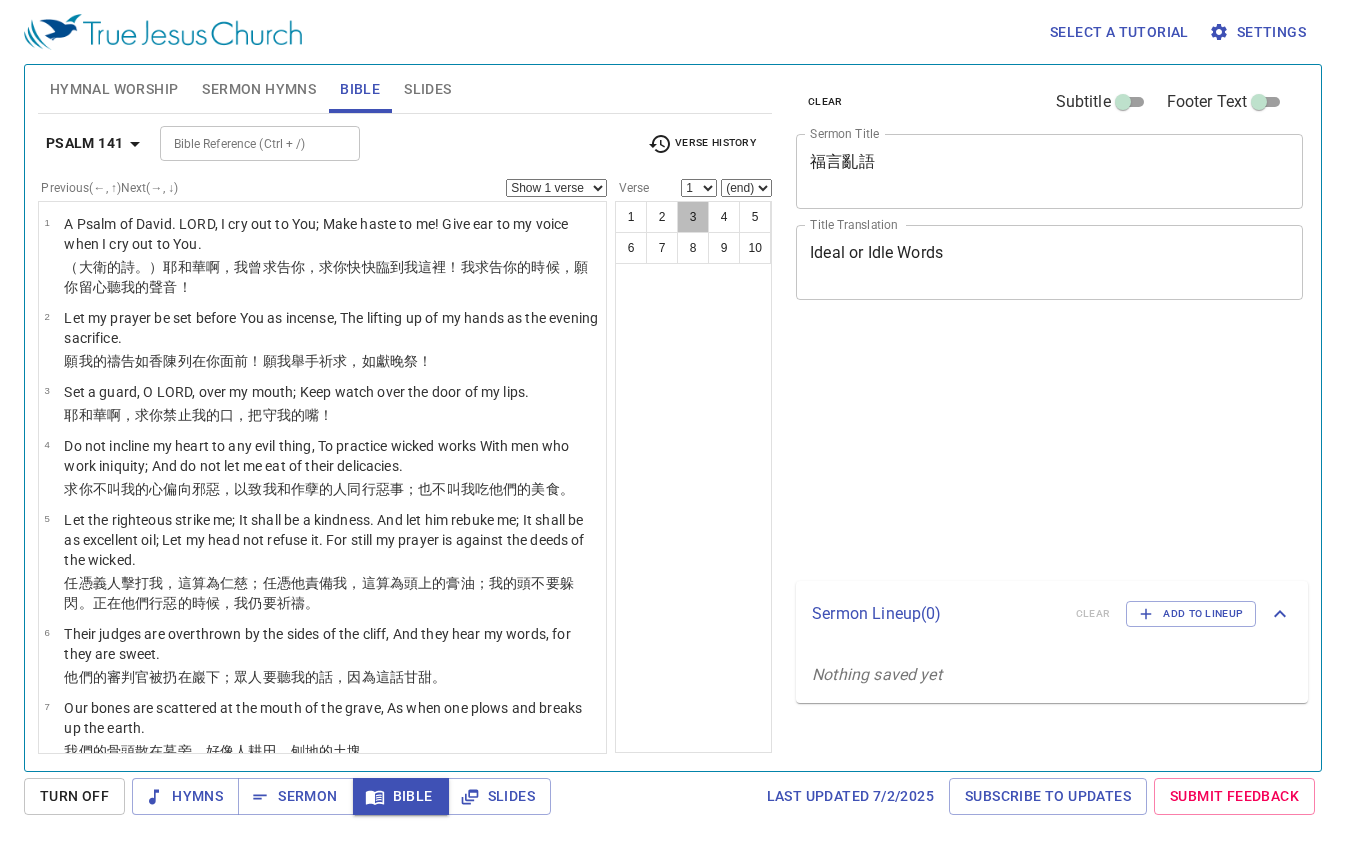 click on "3" at bounding box center (693, 217) 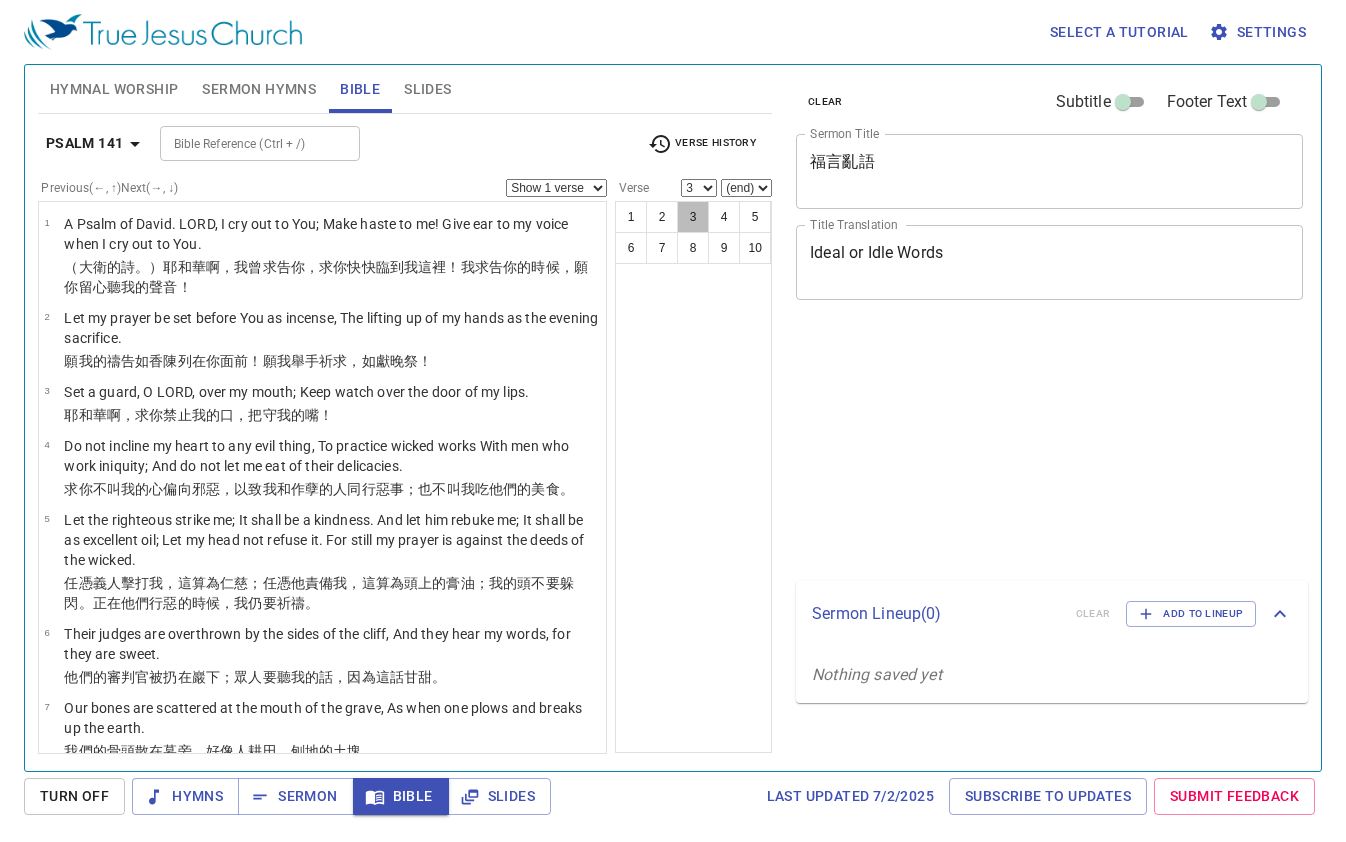 scroll, scrollTop: 0, scrollLeft: 0, axis: both 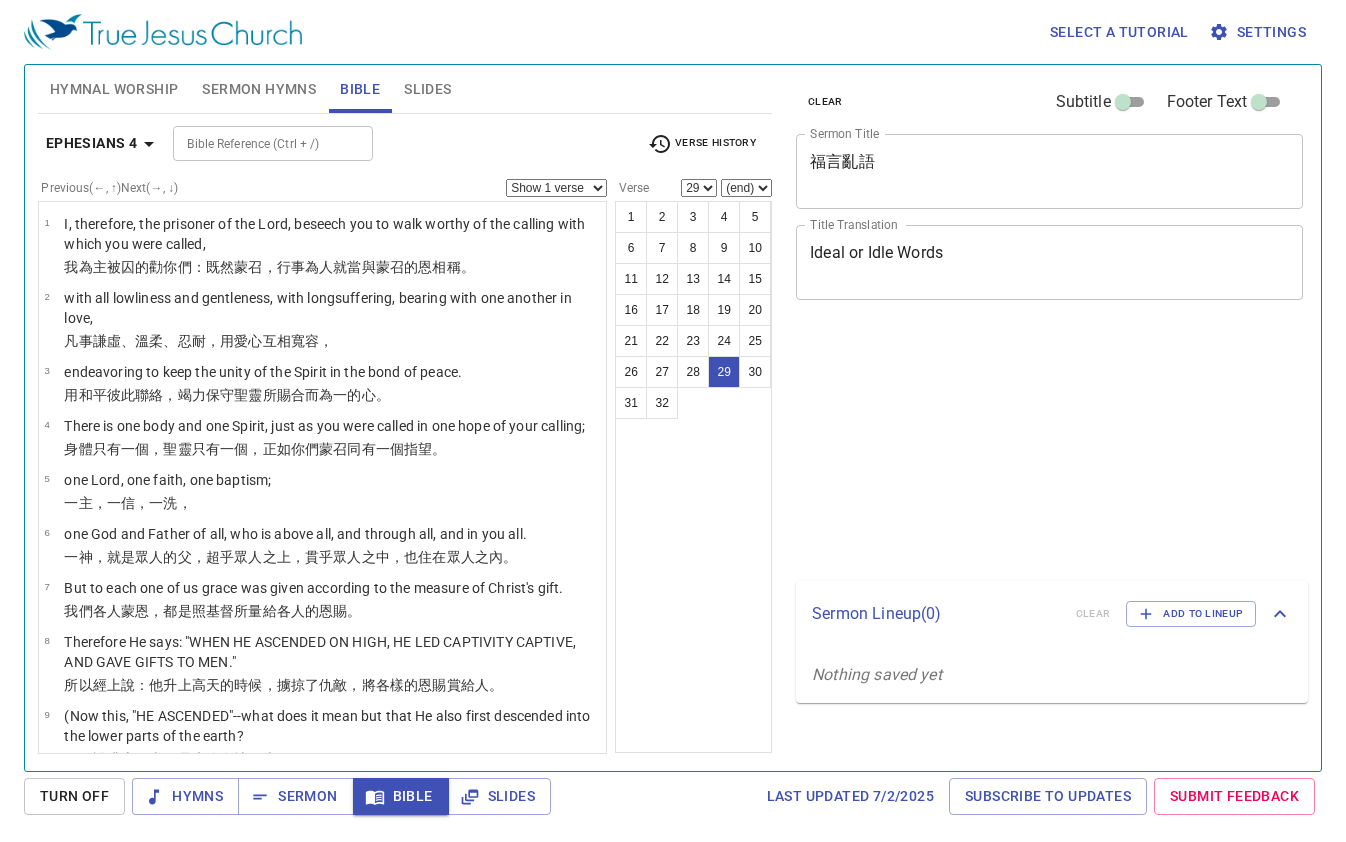 select on "29" 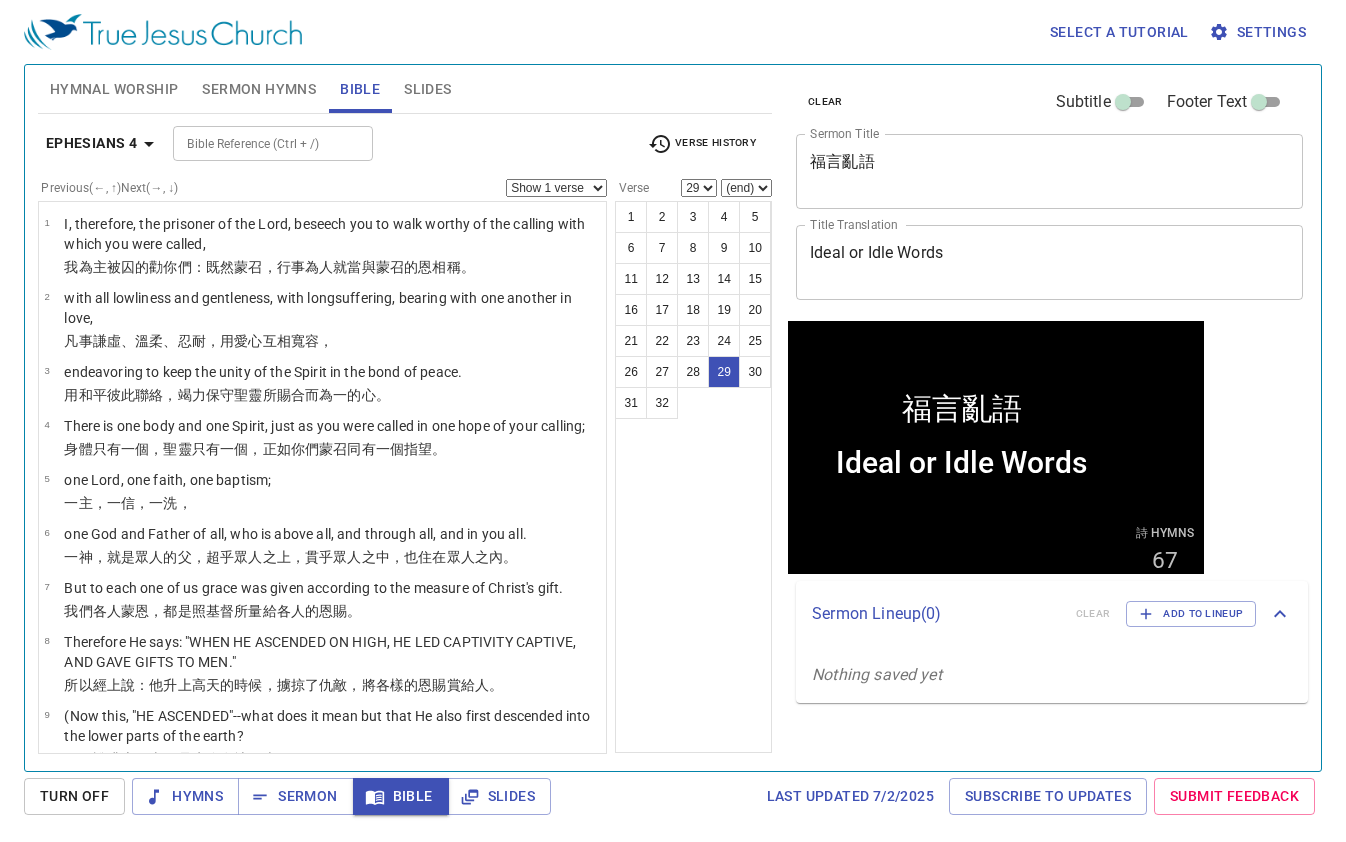 scroll, scrollTop: 1781, scrollLeft: 0, axis: vertical 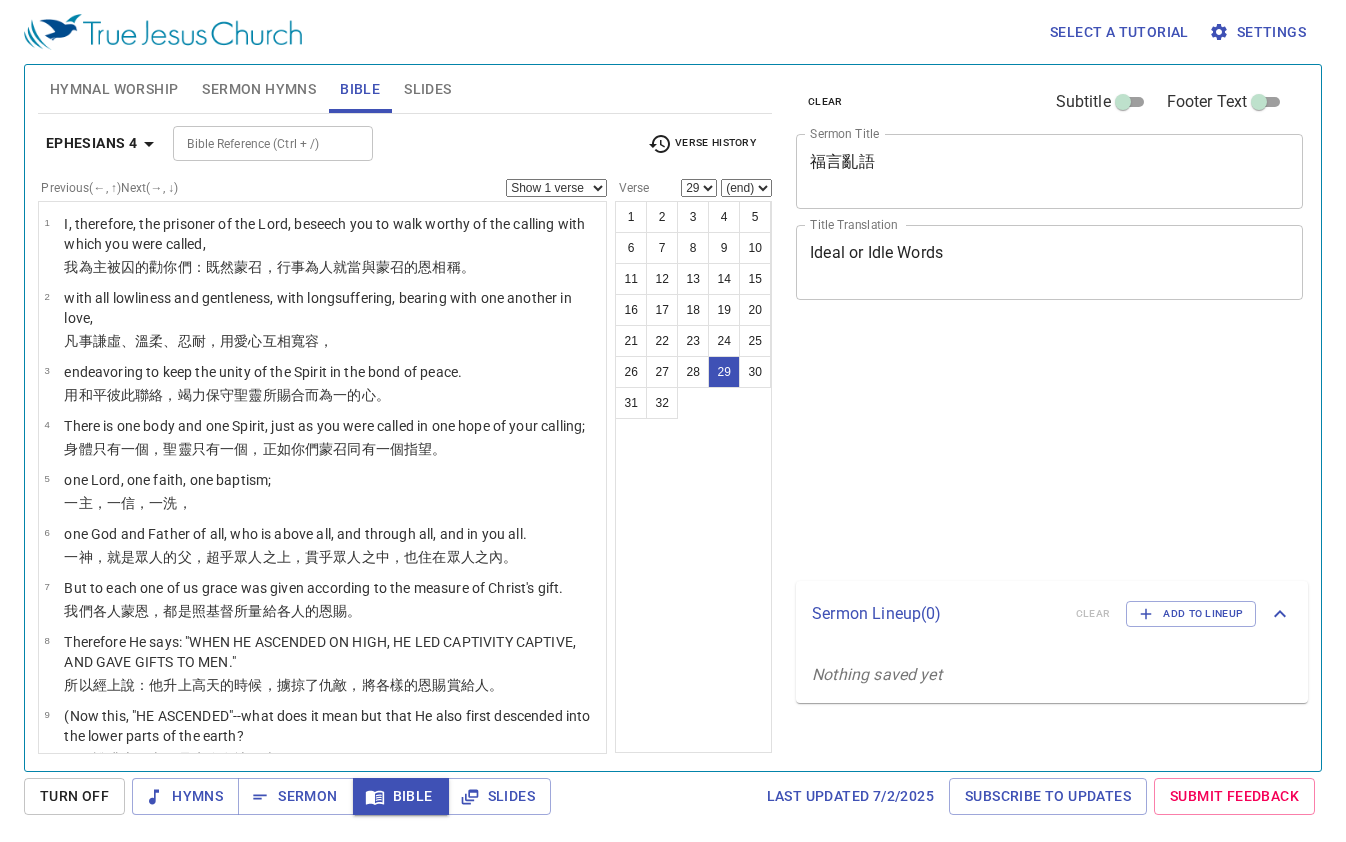 select on "29" 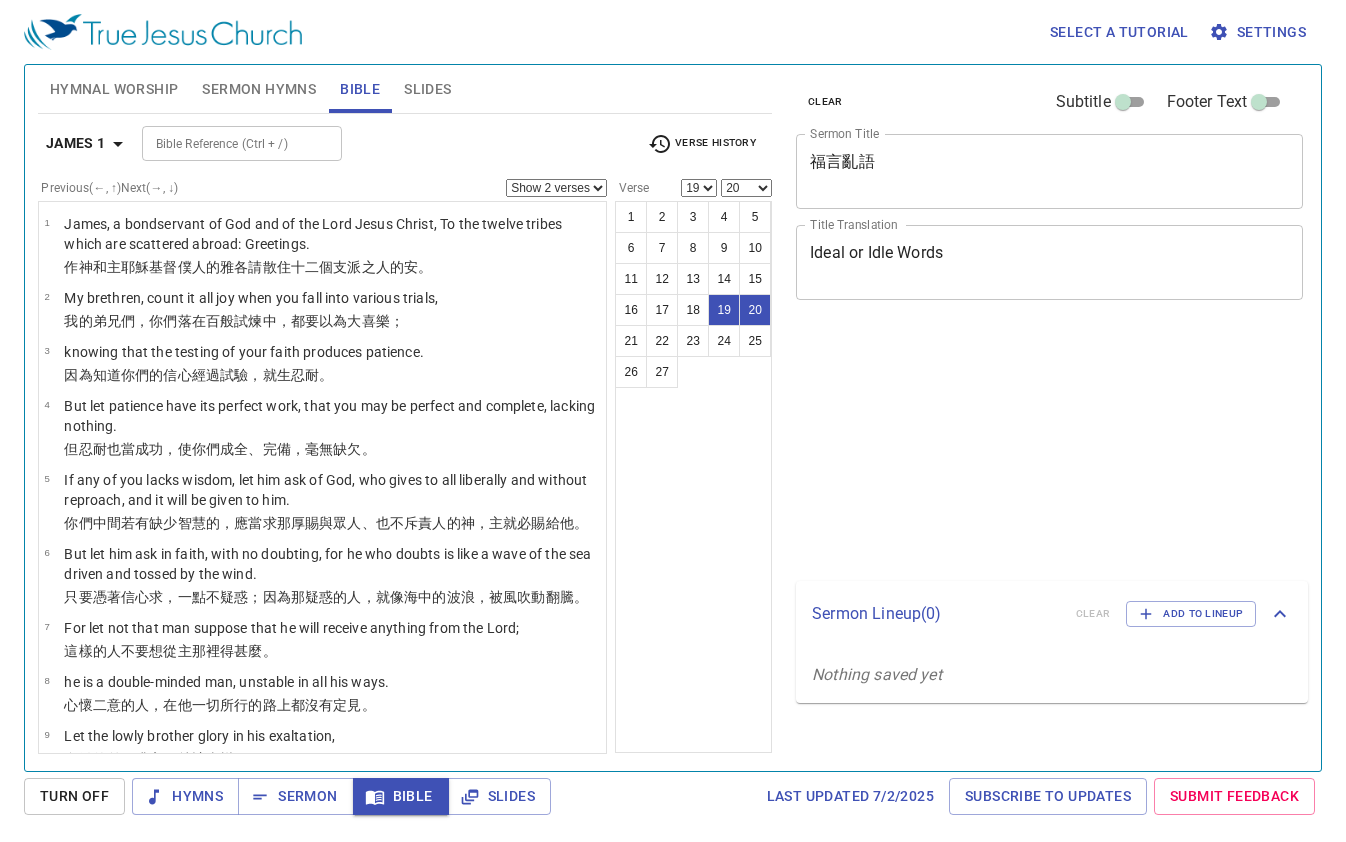 select on "2" 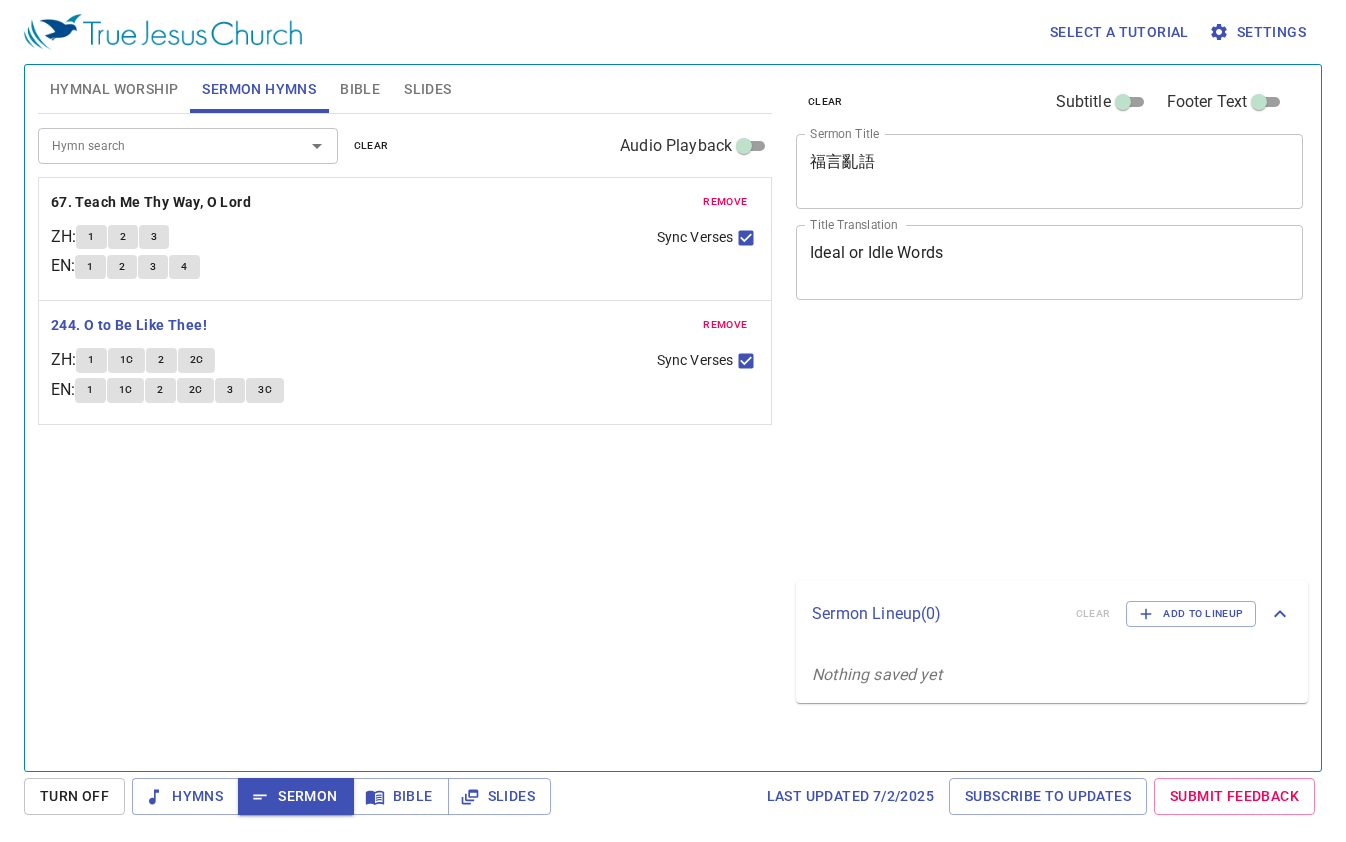scroll, scrollTop: 0, scrollLeft: 0, axis: both 